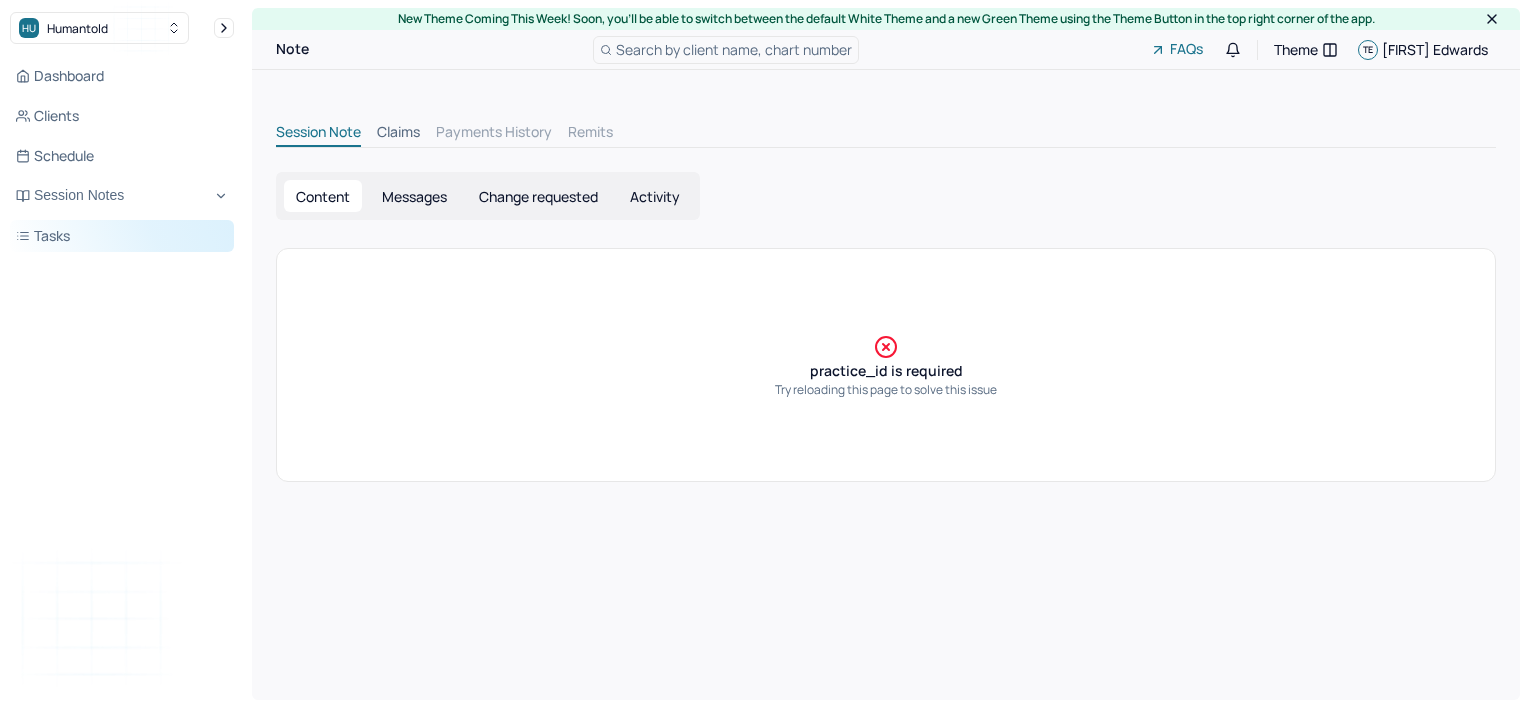 scroll, scrollTop: 0, scrollLeft: 0, axis: both 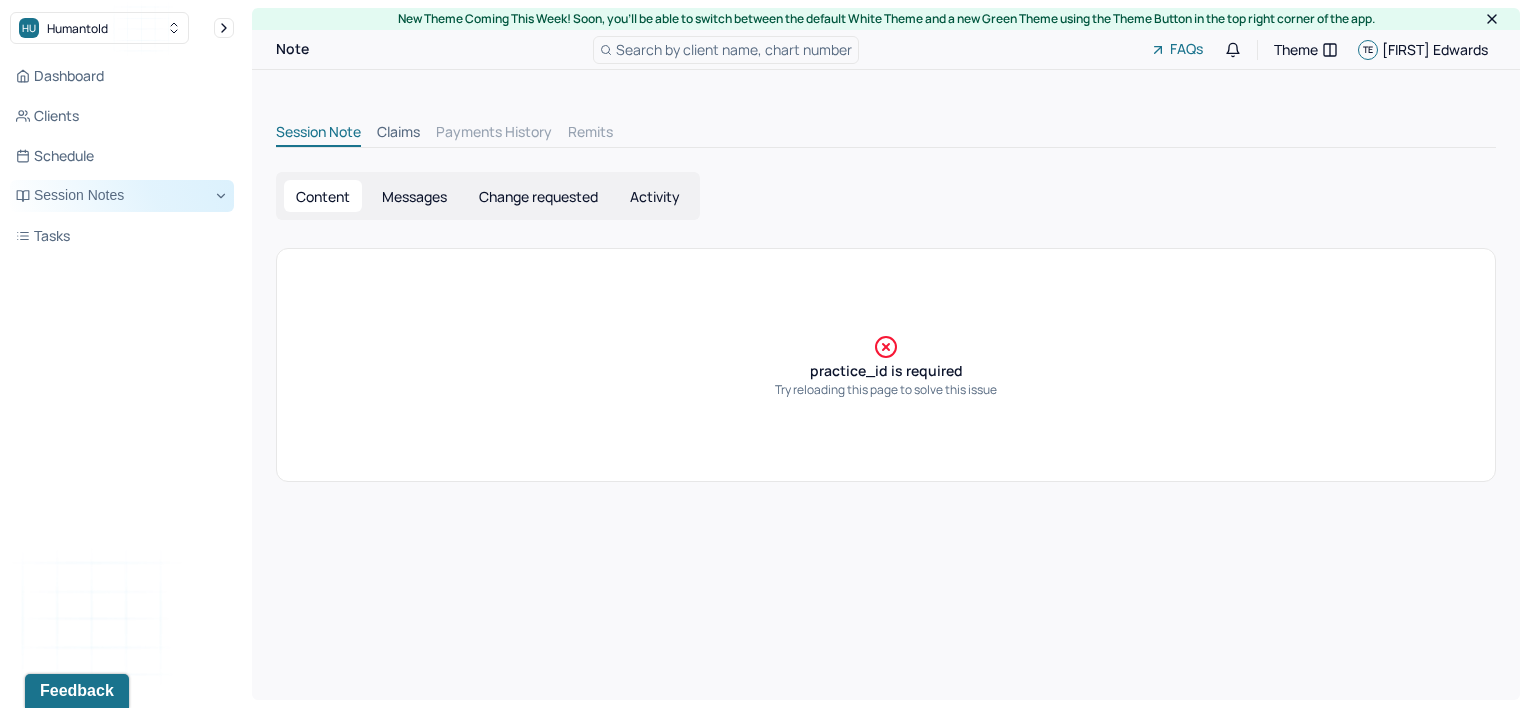 click on "Session Notes" at bounding box center [122, 196] 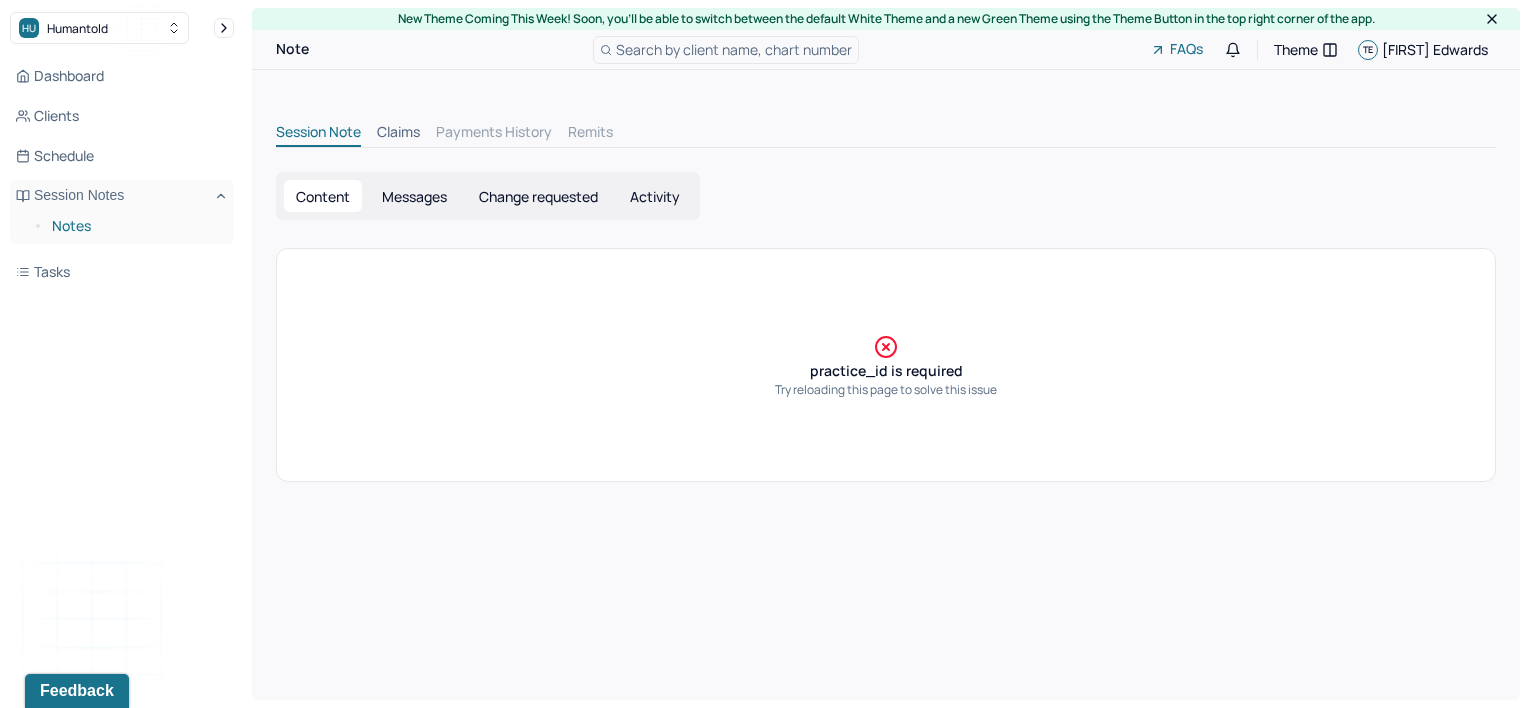 click on "Notes" at bounding box center (135, 226) 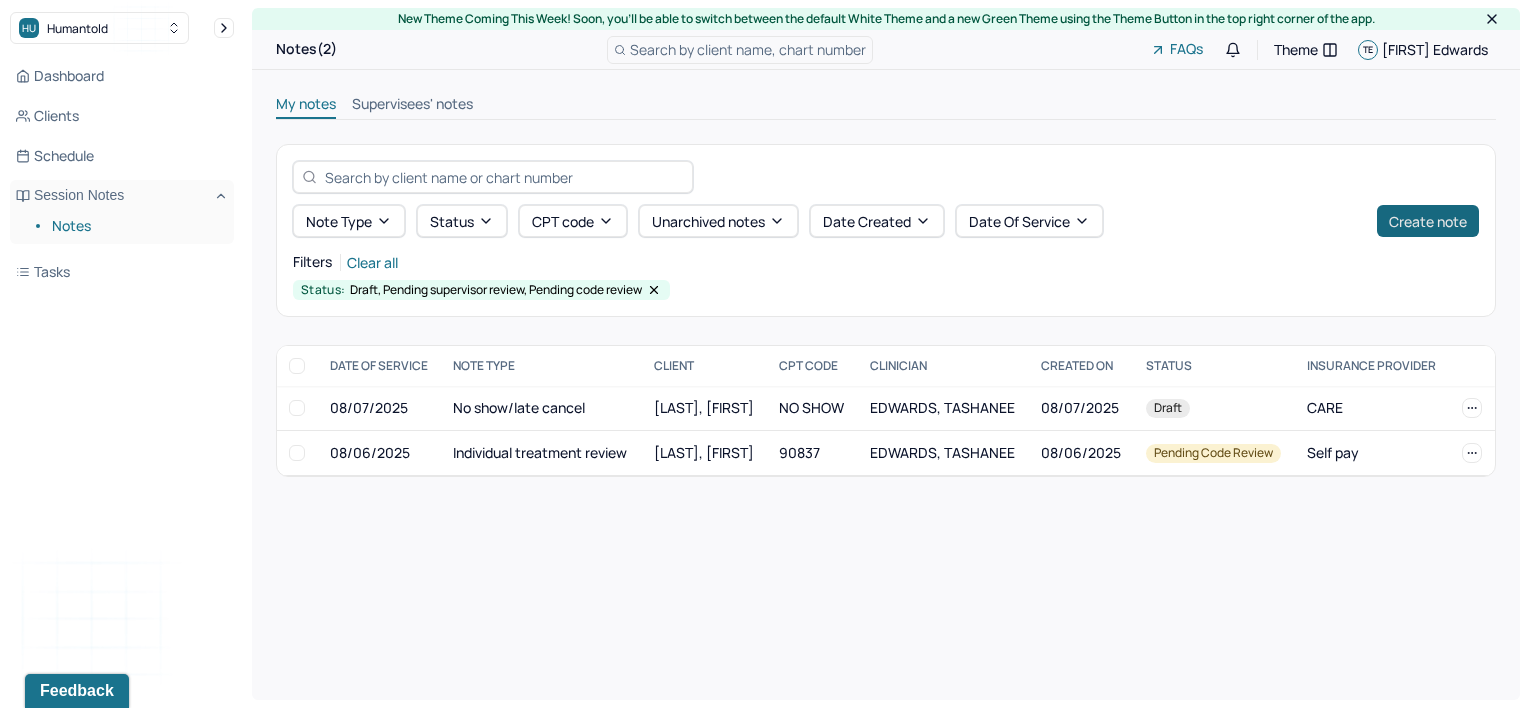 click on "Create note" at bounding box center (1428, 221) 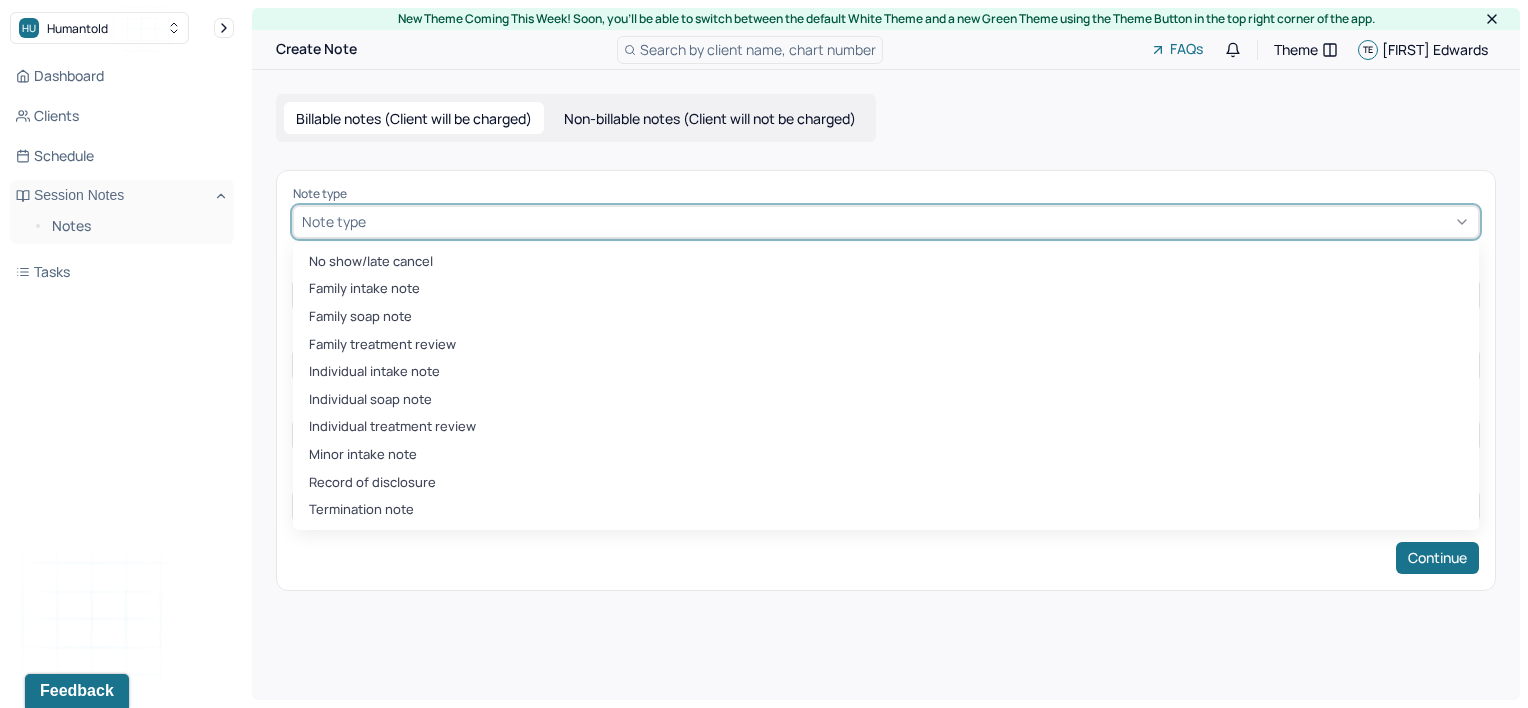 click at bounding box center [920, 221] 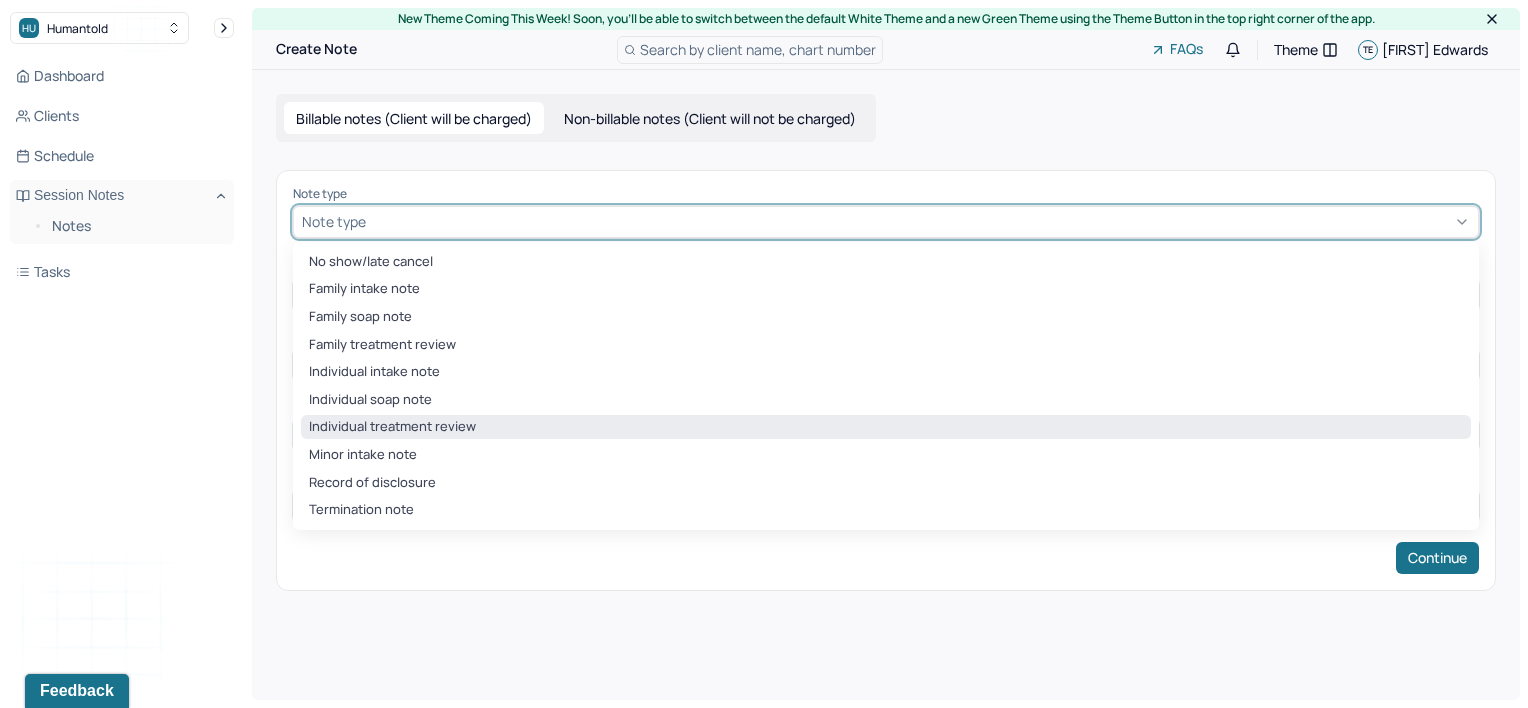 click on "Individual treatment review" at bounding box center [886, 427] 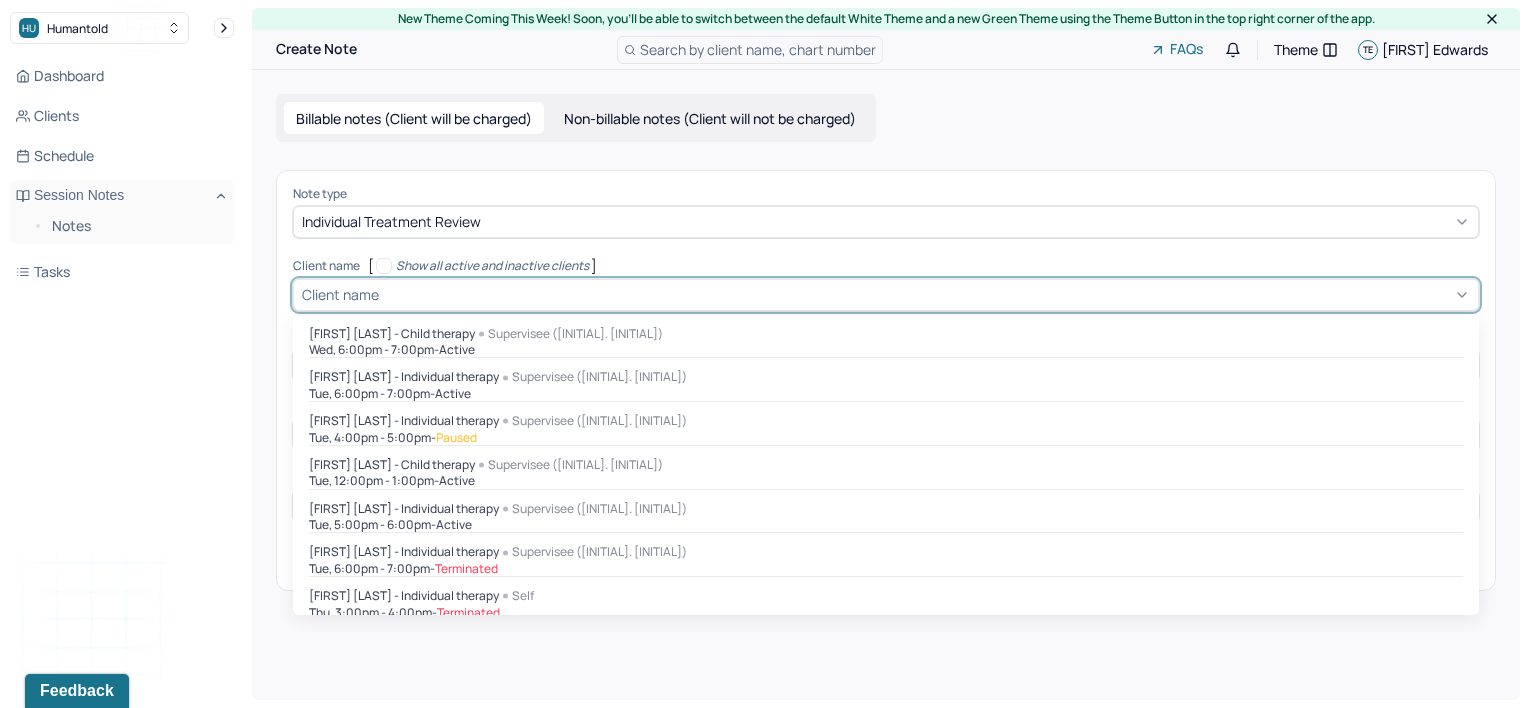 click at bounding box center (926, 294) 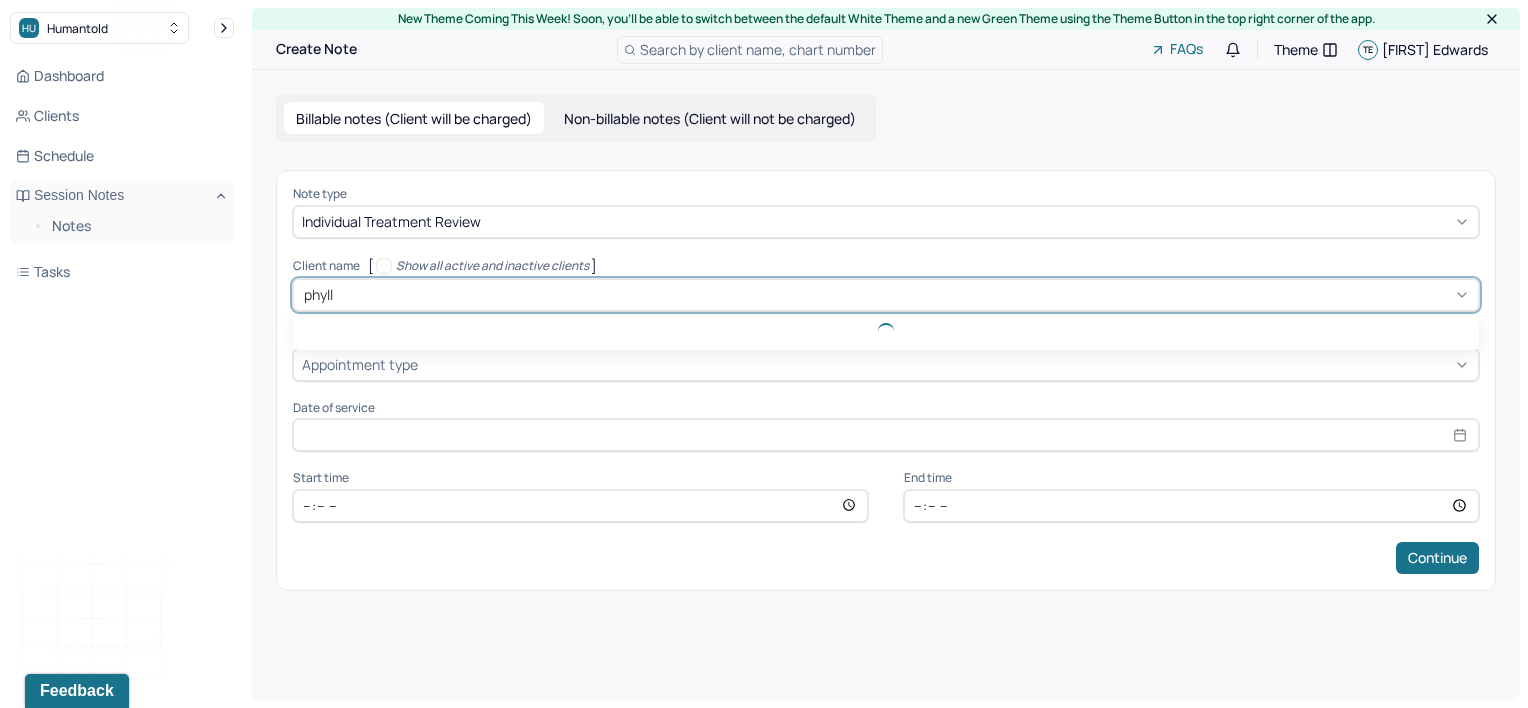 type on "phylli" 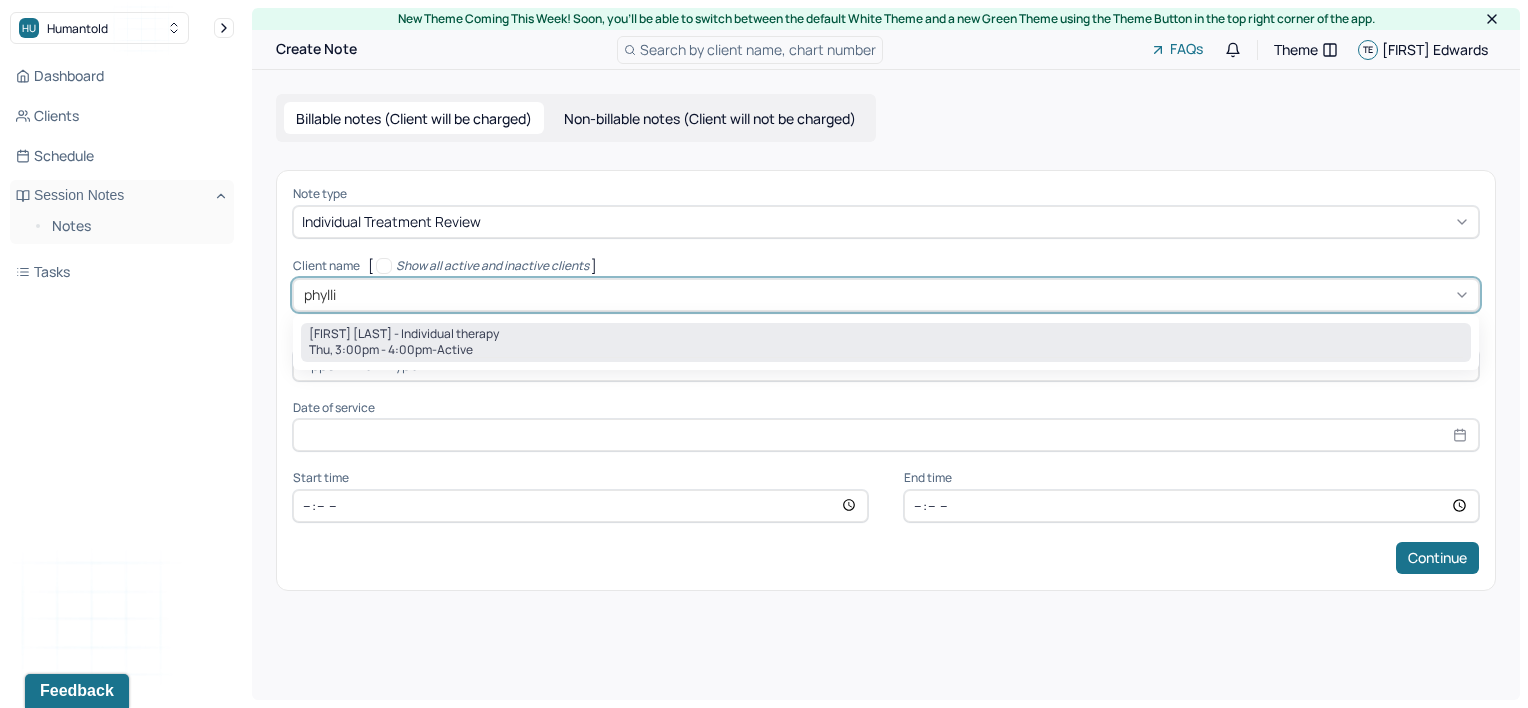 click on "[FIRST] [LAST] - Individual therapy" at bounding box center [404, 334] 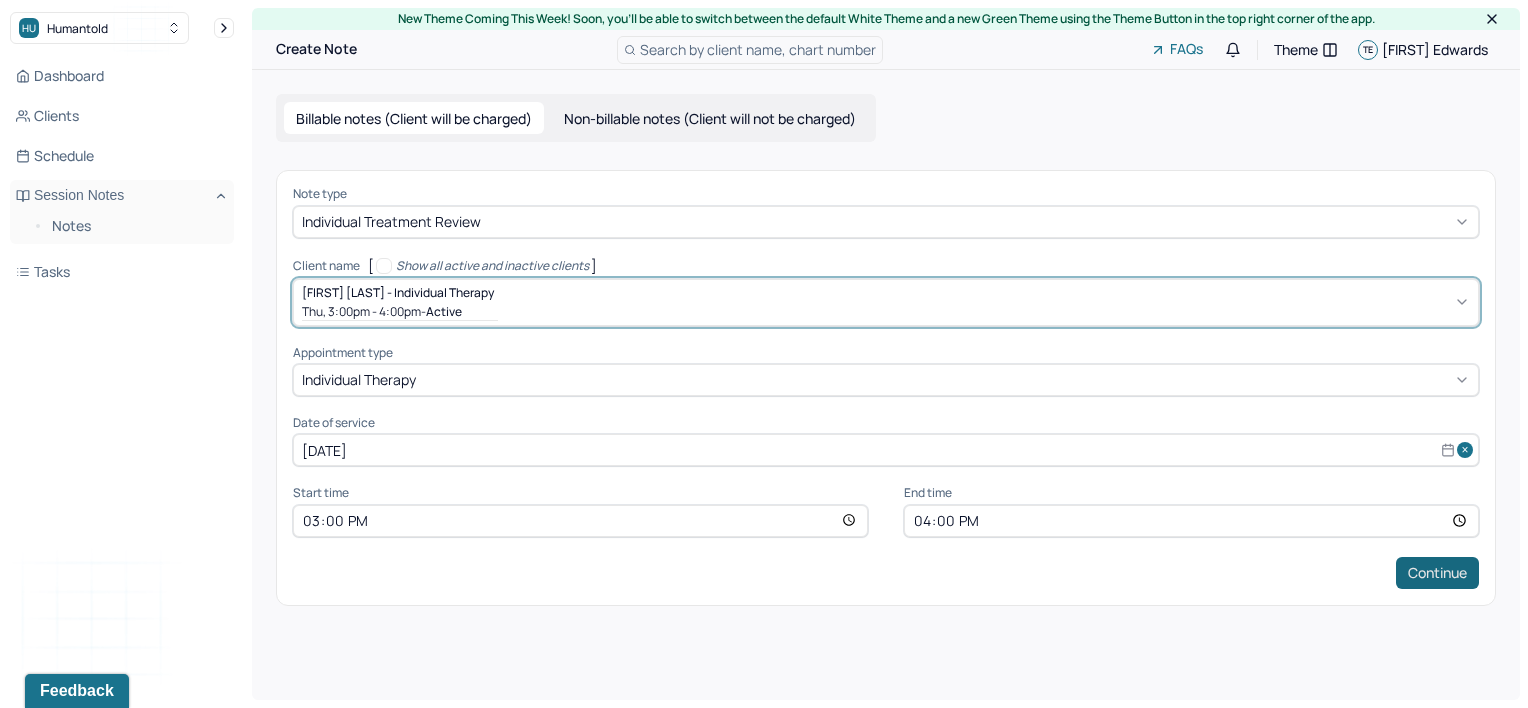 click on "Continue" at bounding box center (1437, 573) 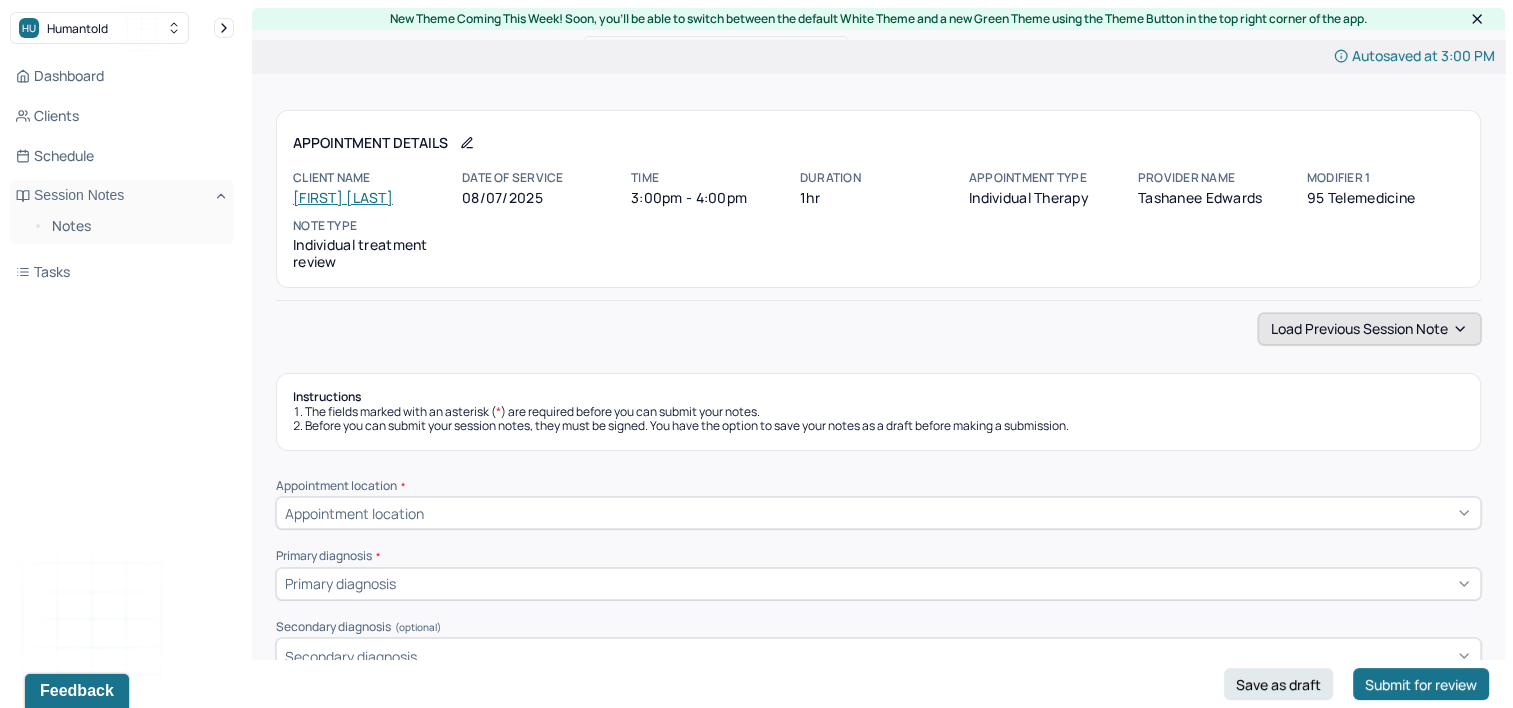 click on "Load previous session note" at bounding box center (1369, 329) 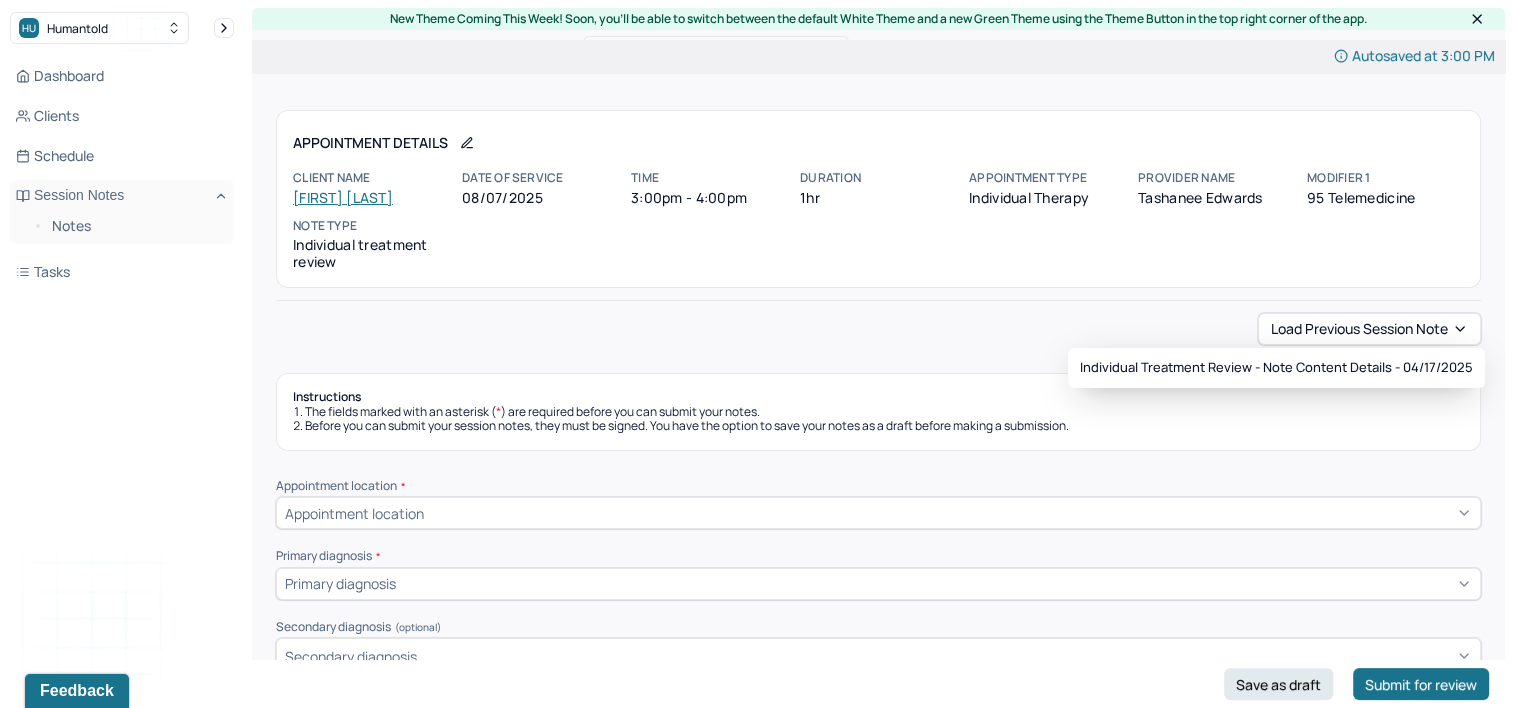 click on "[FIRST] [LAST]" at bounding box center (343, 197) 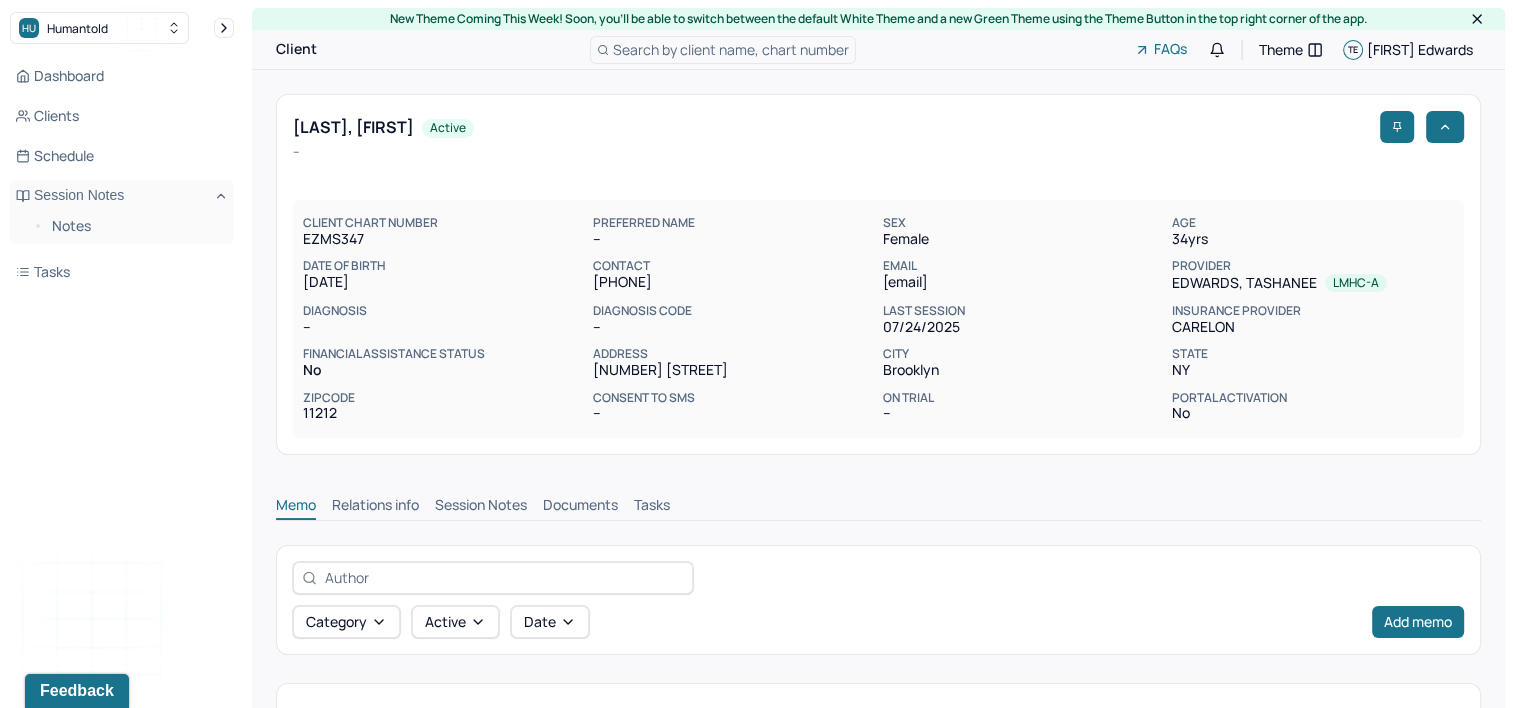 click on "Session Notes" at bounding box center (481, 507) 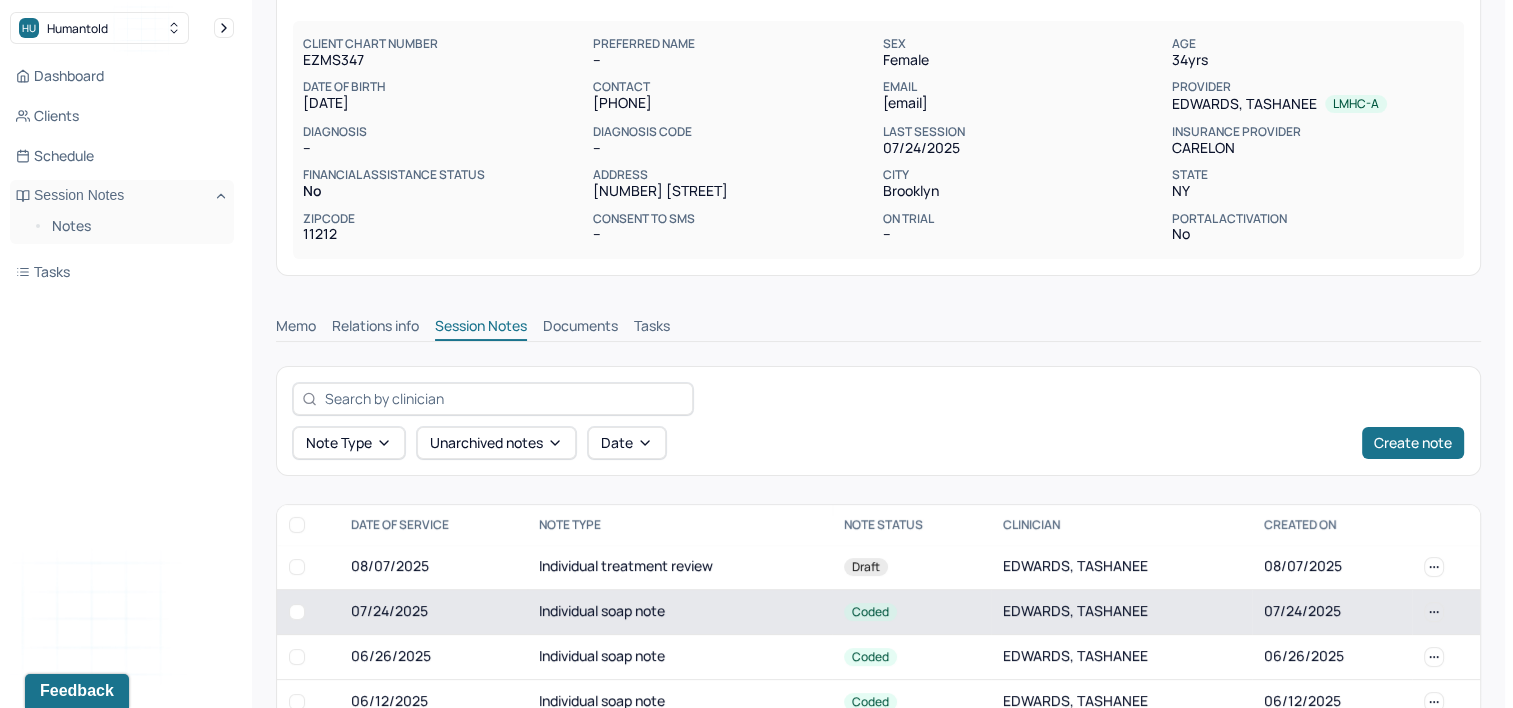 scroll, scrollTop: 300, scrollLeft: 0, axis: vertical 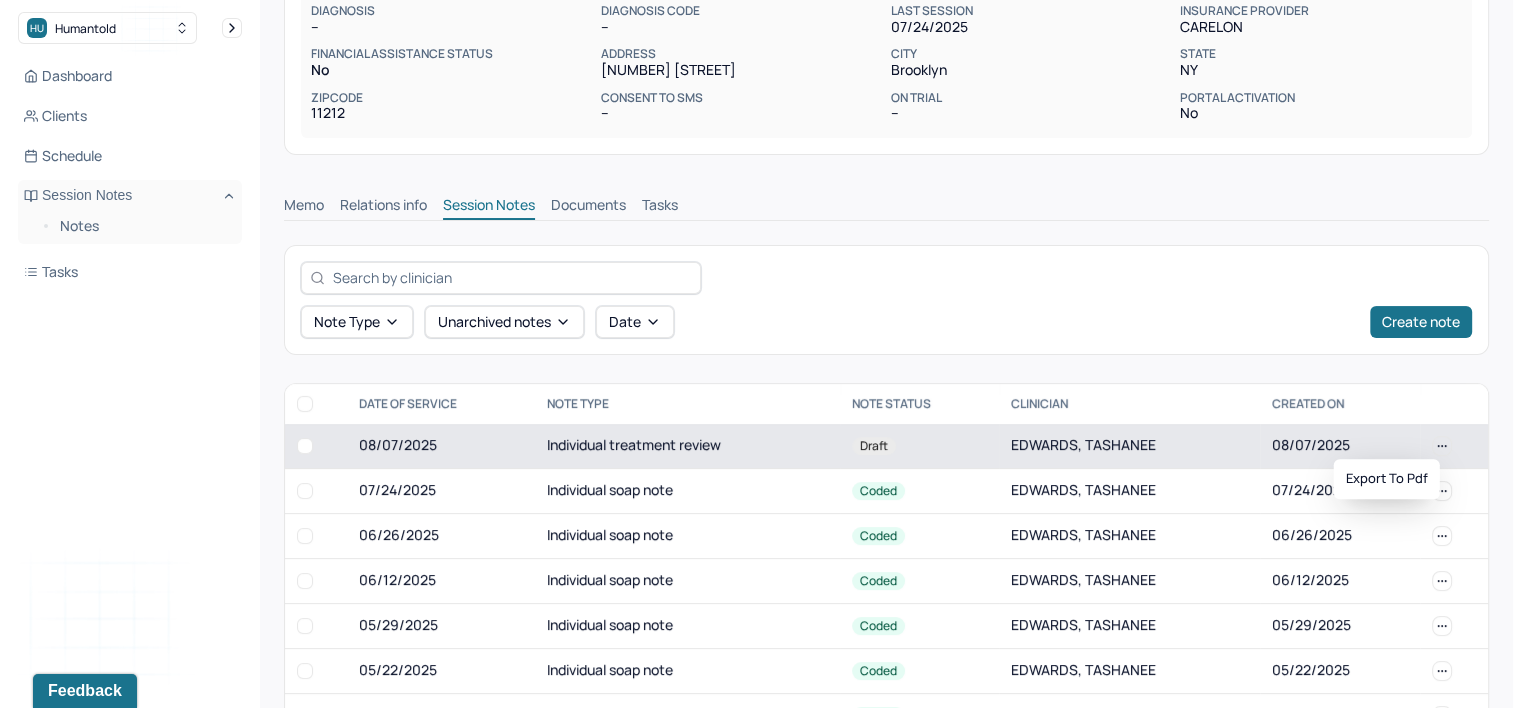click at bounding box center [1434, 446] 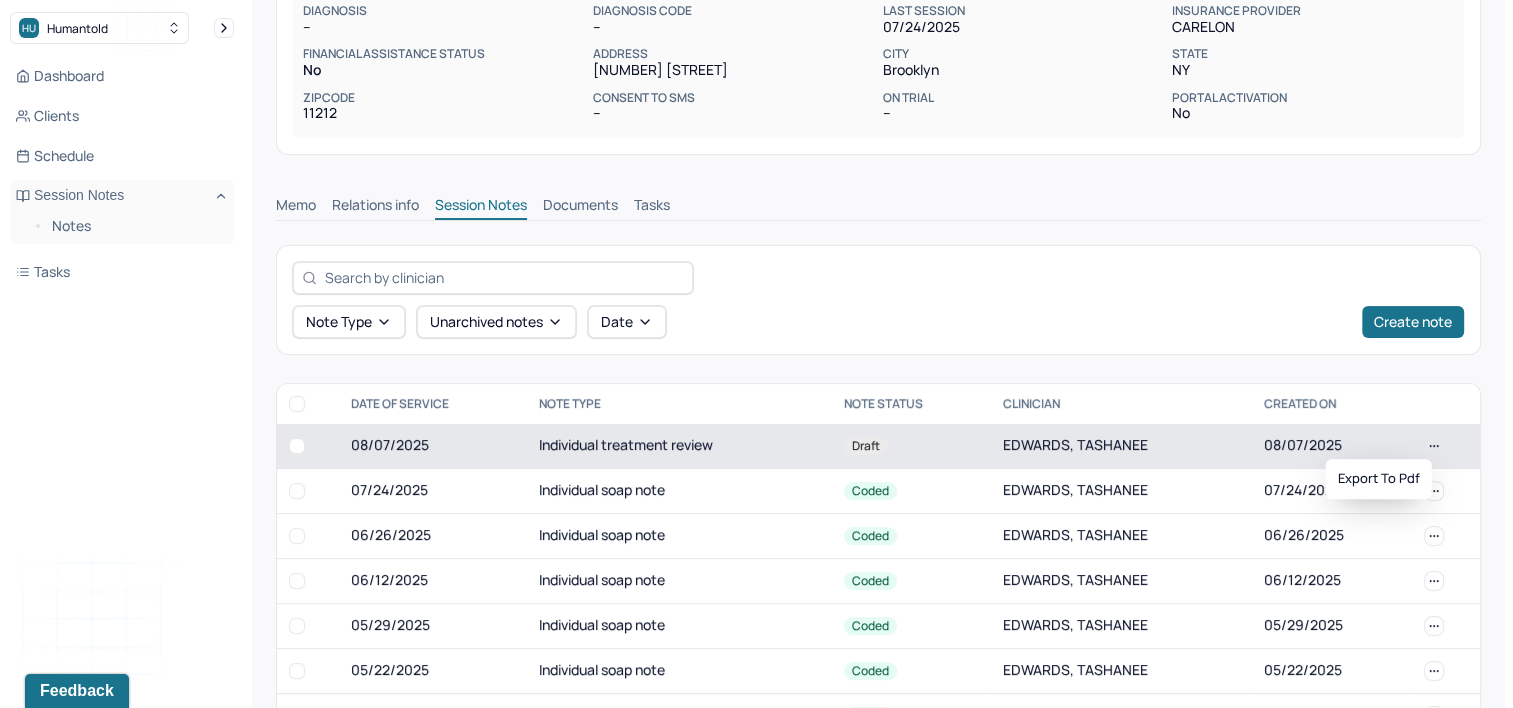 click 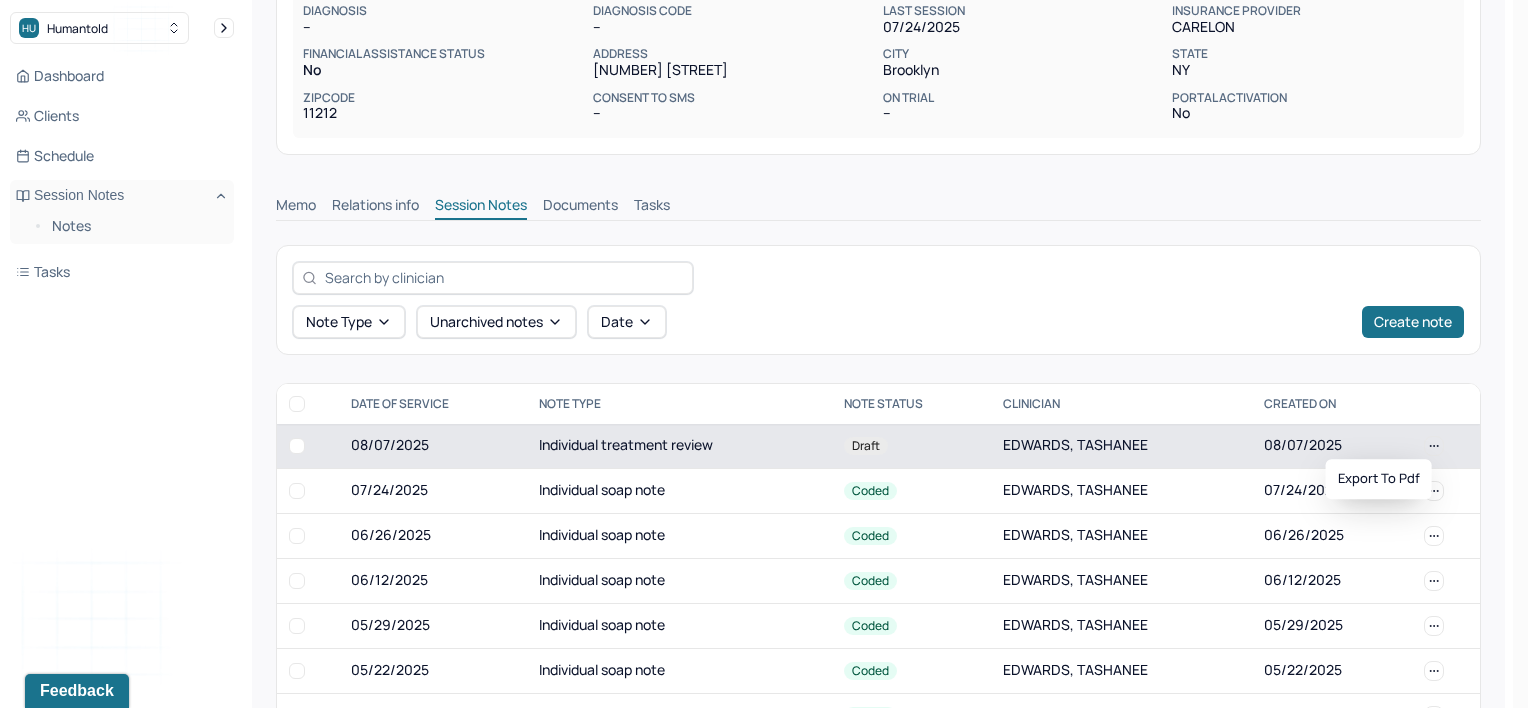 click 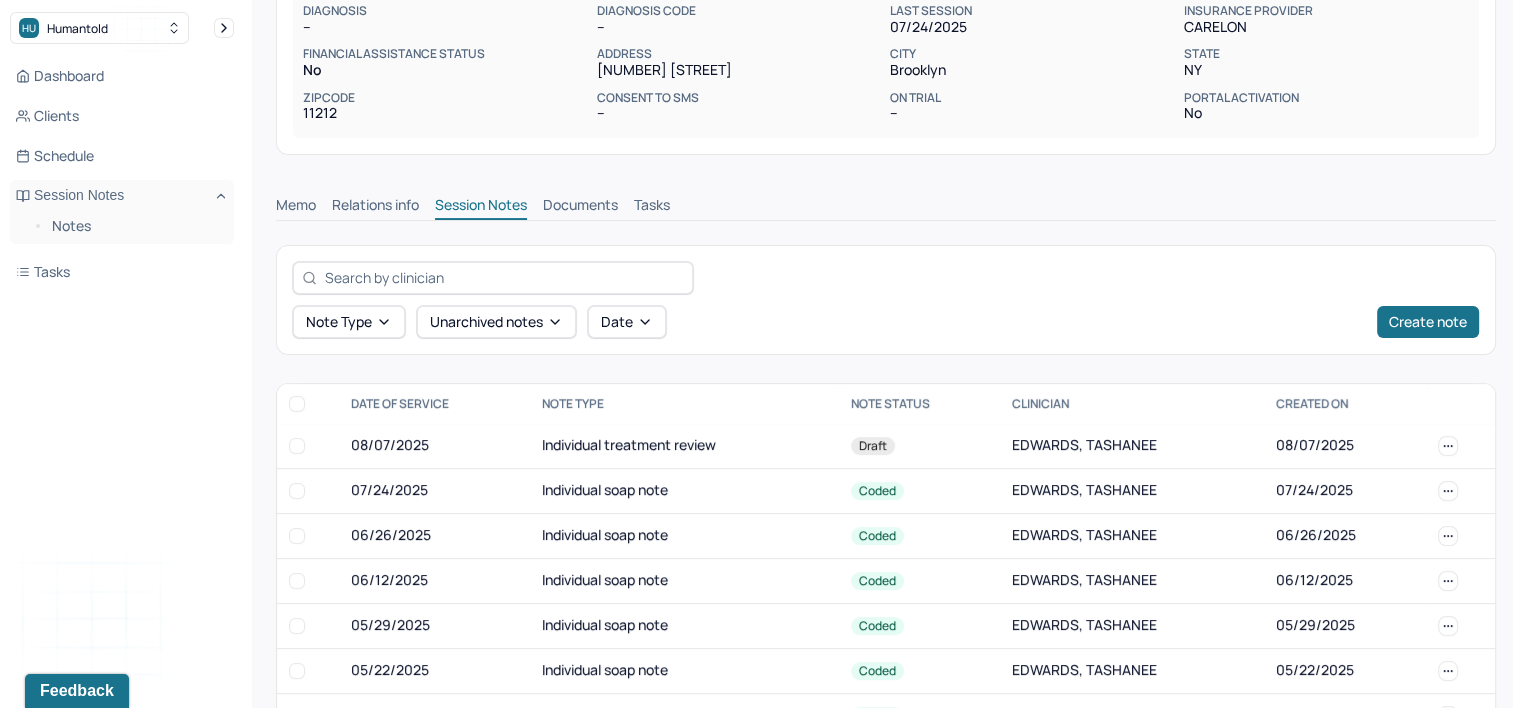 click on "Notes" at bounding box center [122, 228] 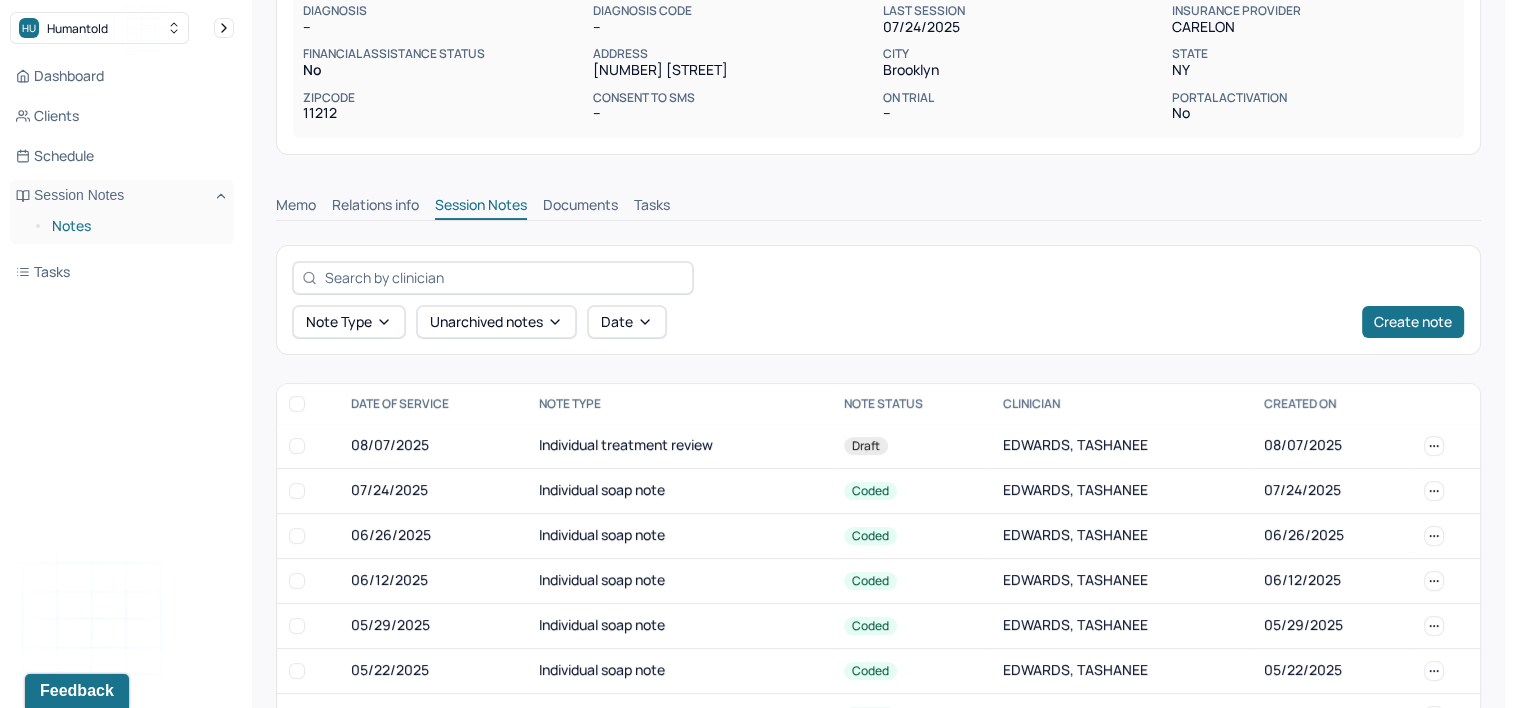 click on "Notes" at bounding box center [135, 226] 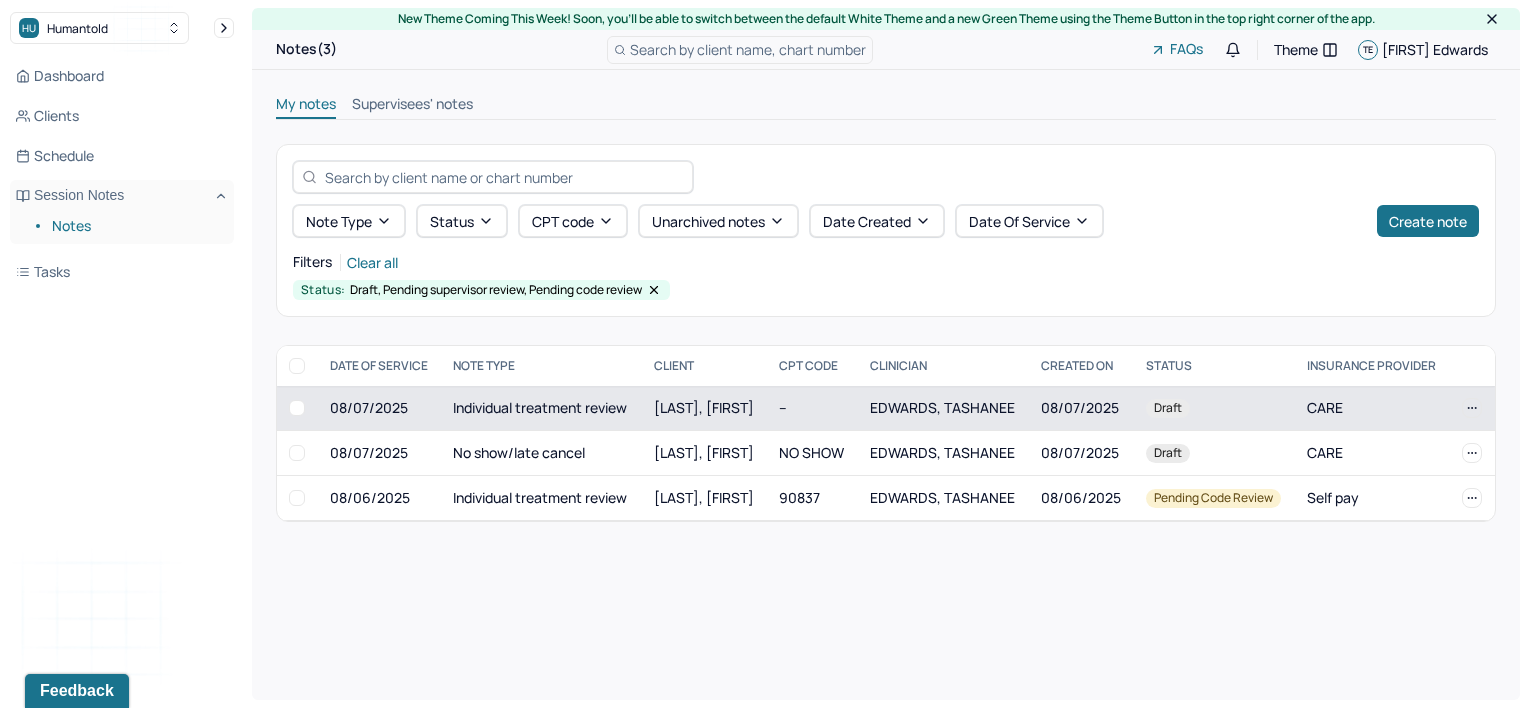 click on "CARE" at bounding box center (1372, 408) 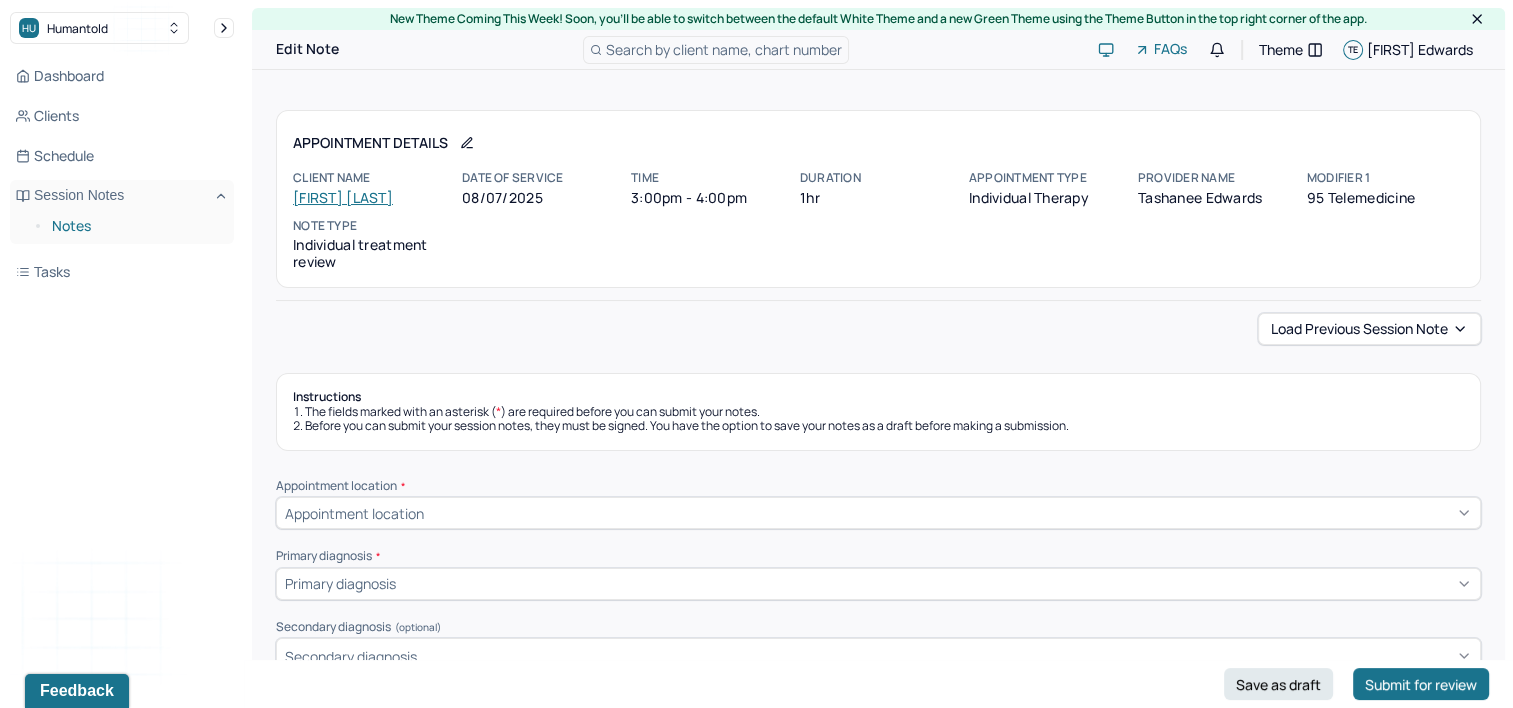 click on "Notes" at bounding box center [135, 226] 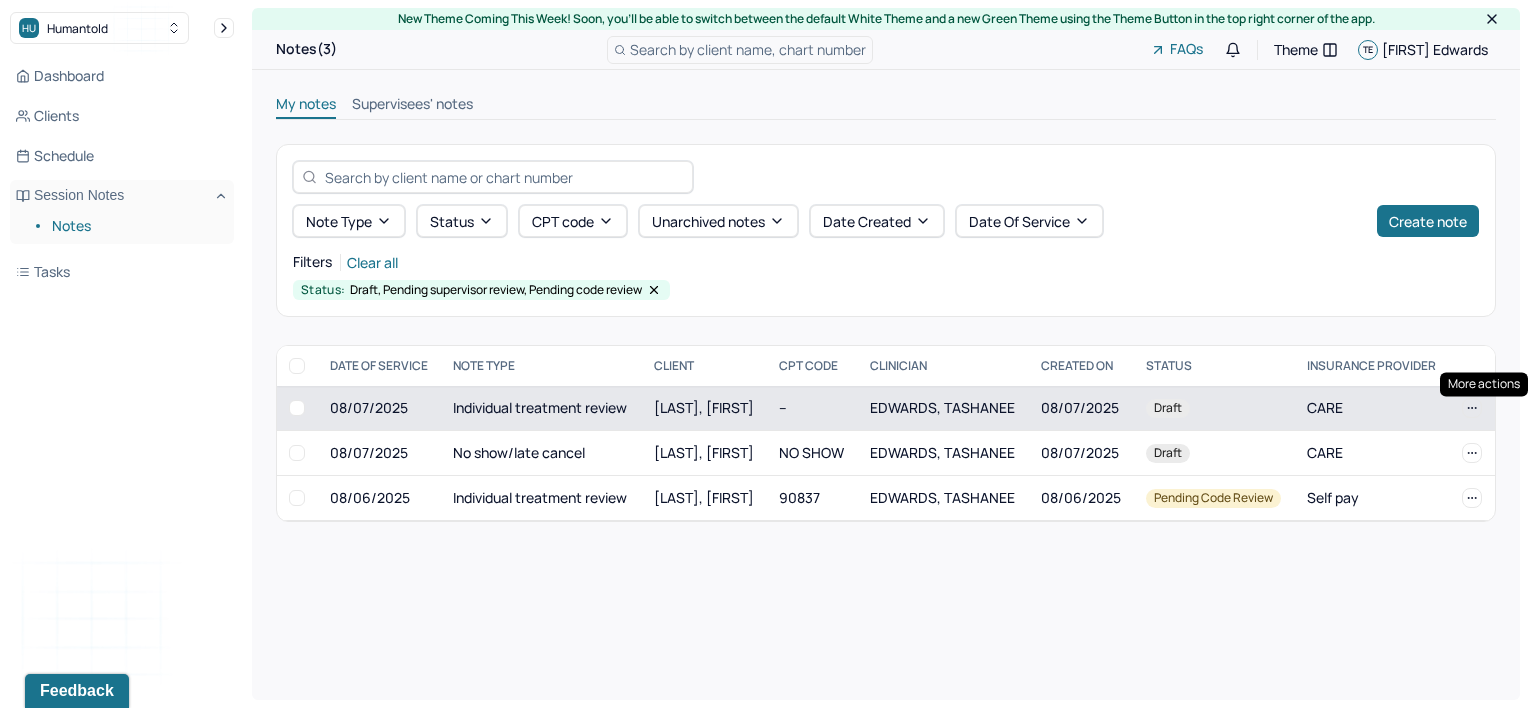 click 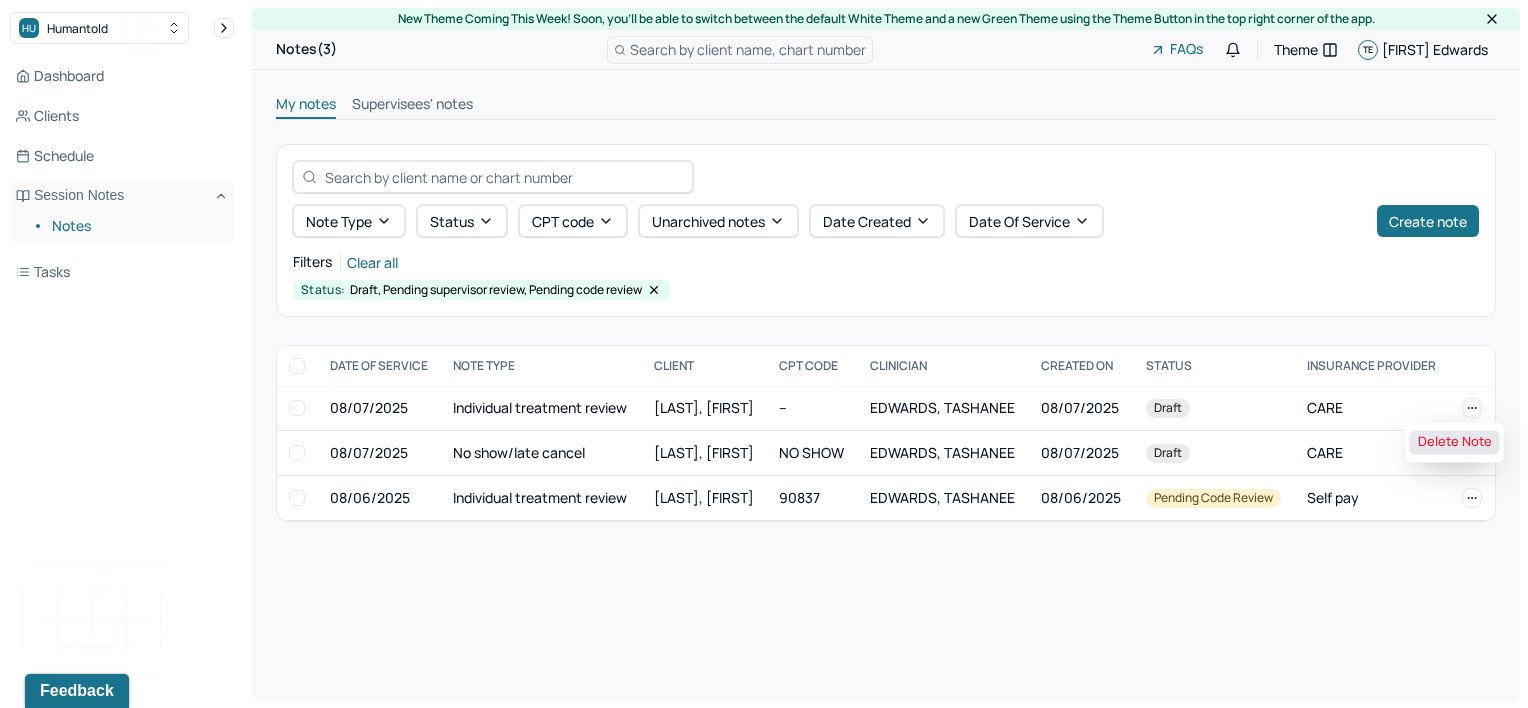 click on "Delete Note" at bounding box center (1455, 442) 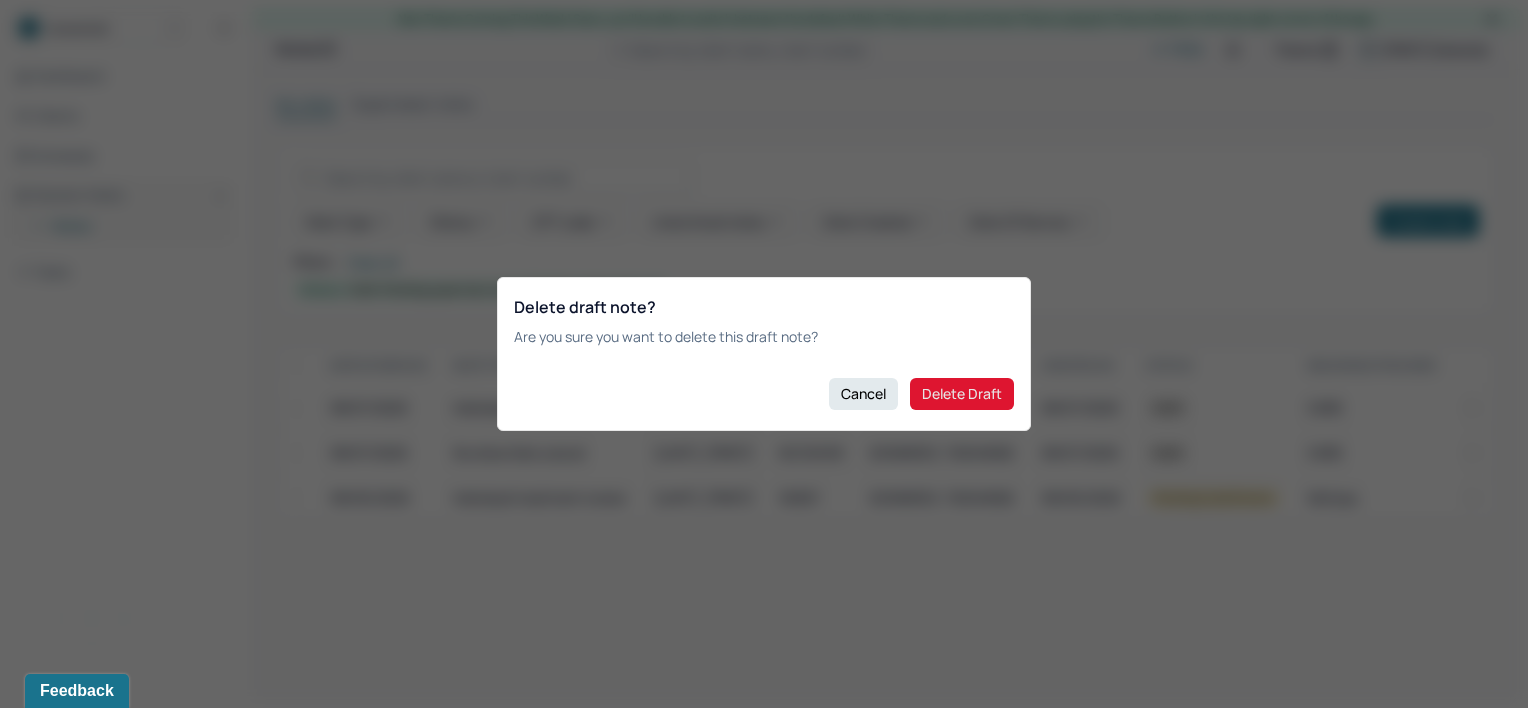 click on "Delete Draft" at bounding box center [962, 394] 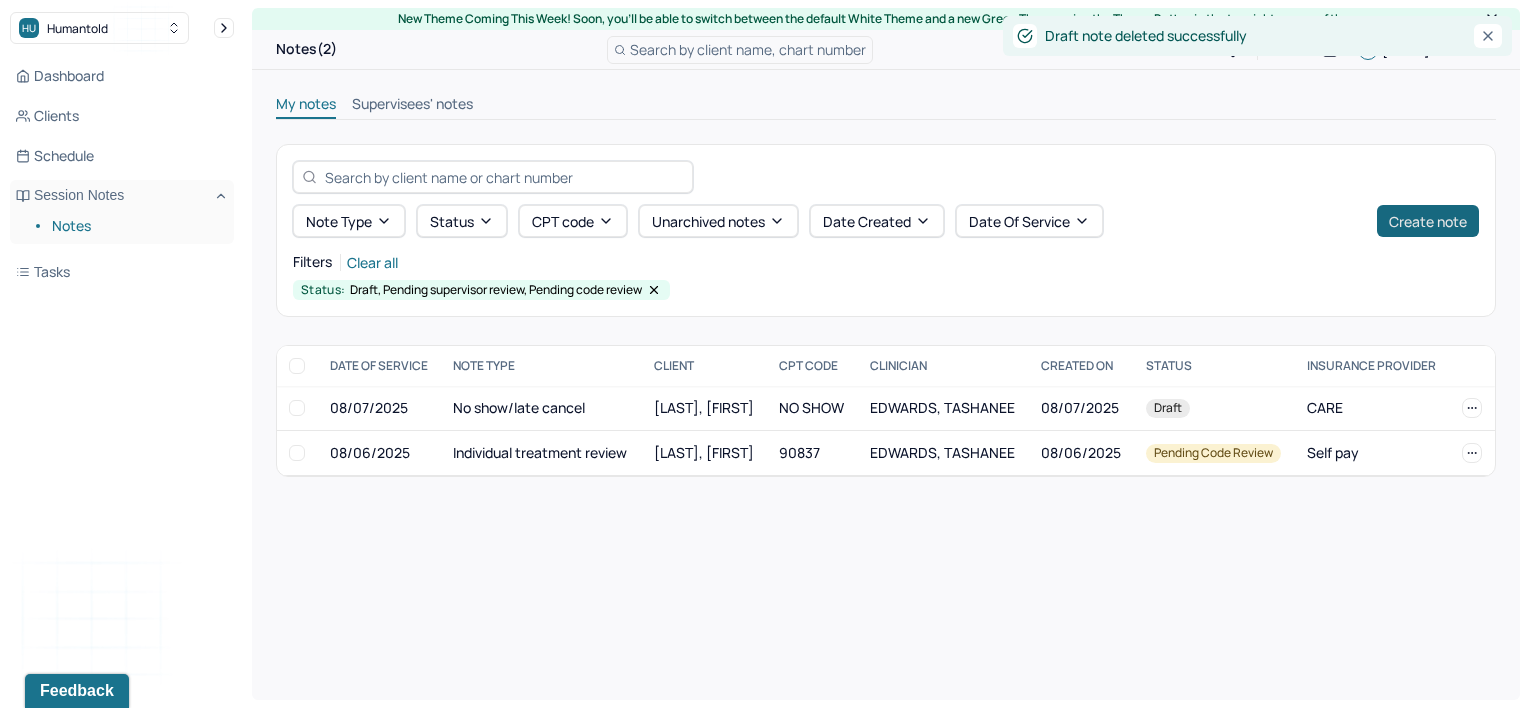 click on "Create note" at bounding box center (1428, 221) 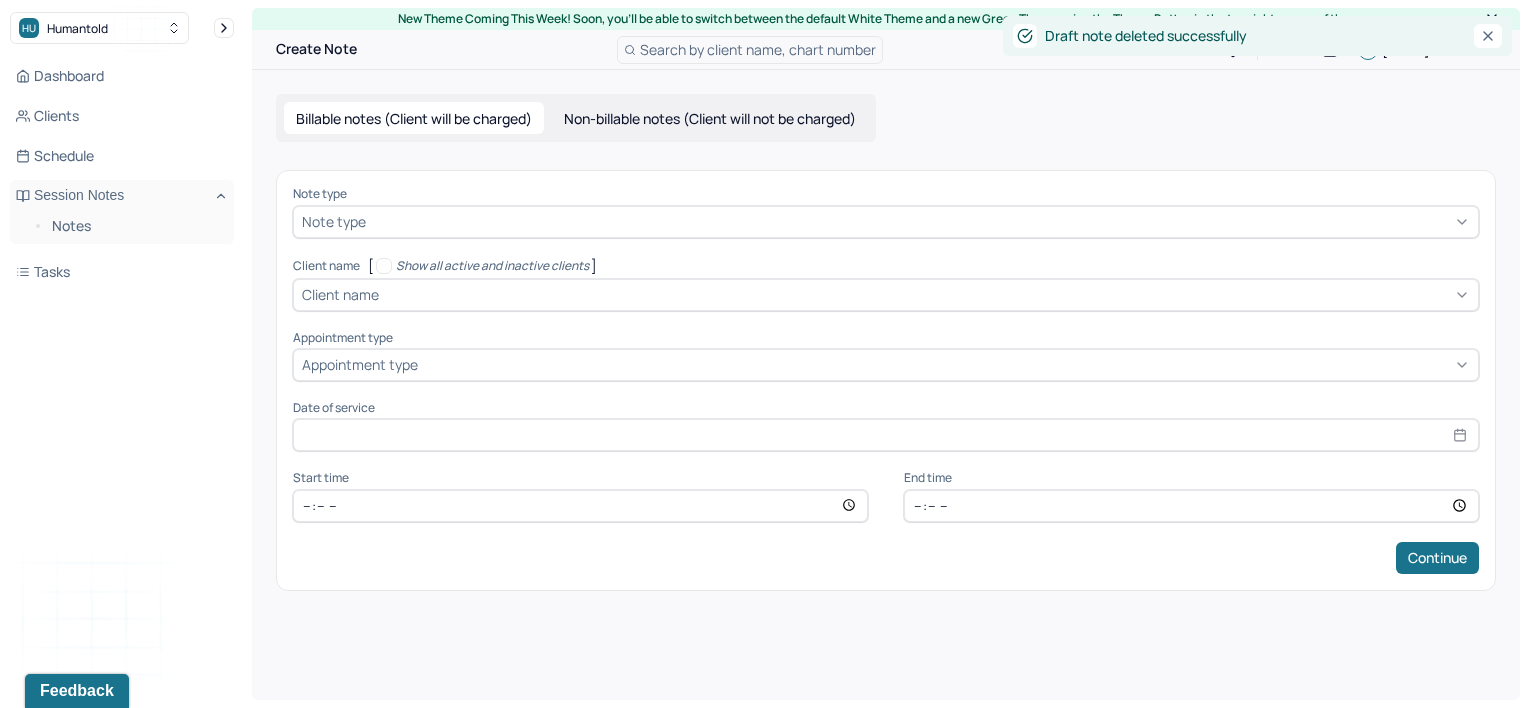 click on "Client name" at bounding box center [340, 294] 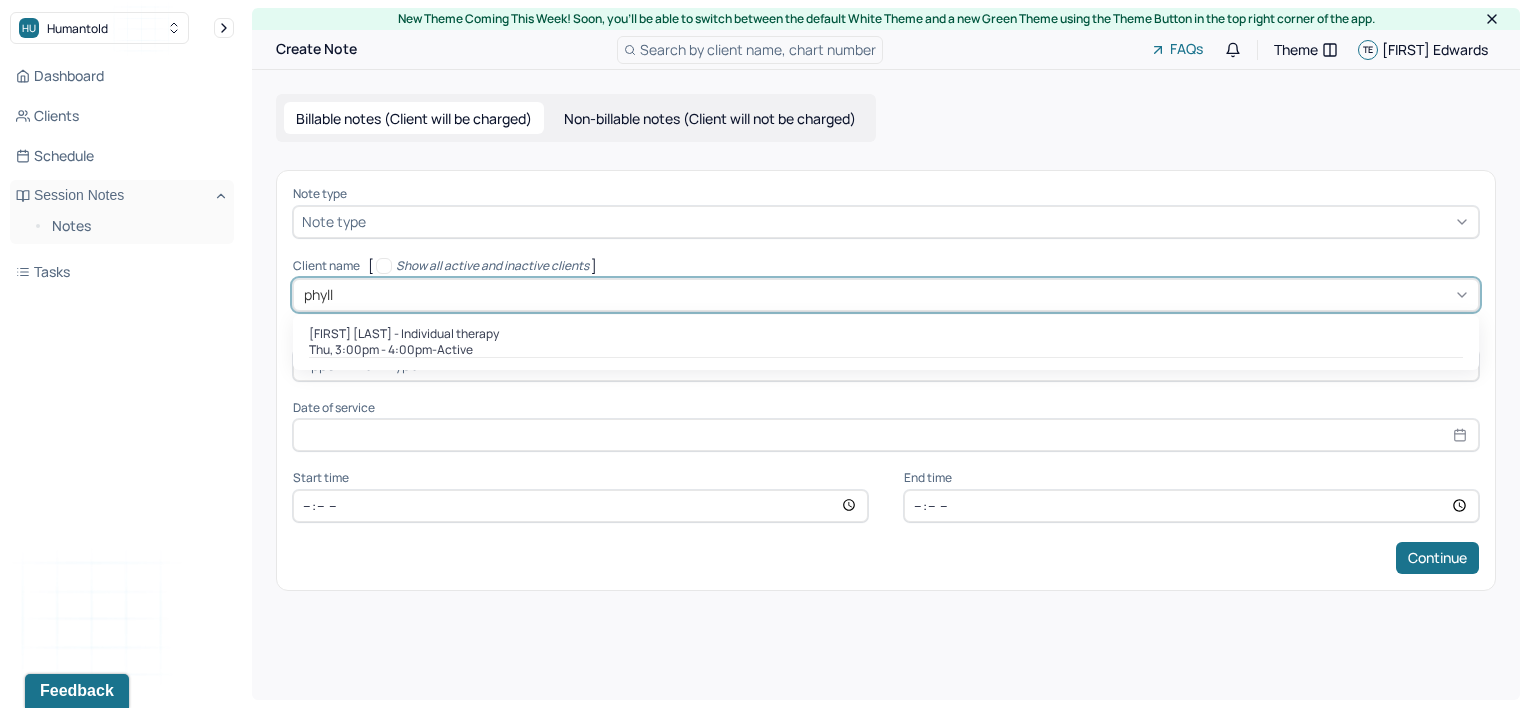 type on "phylli" 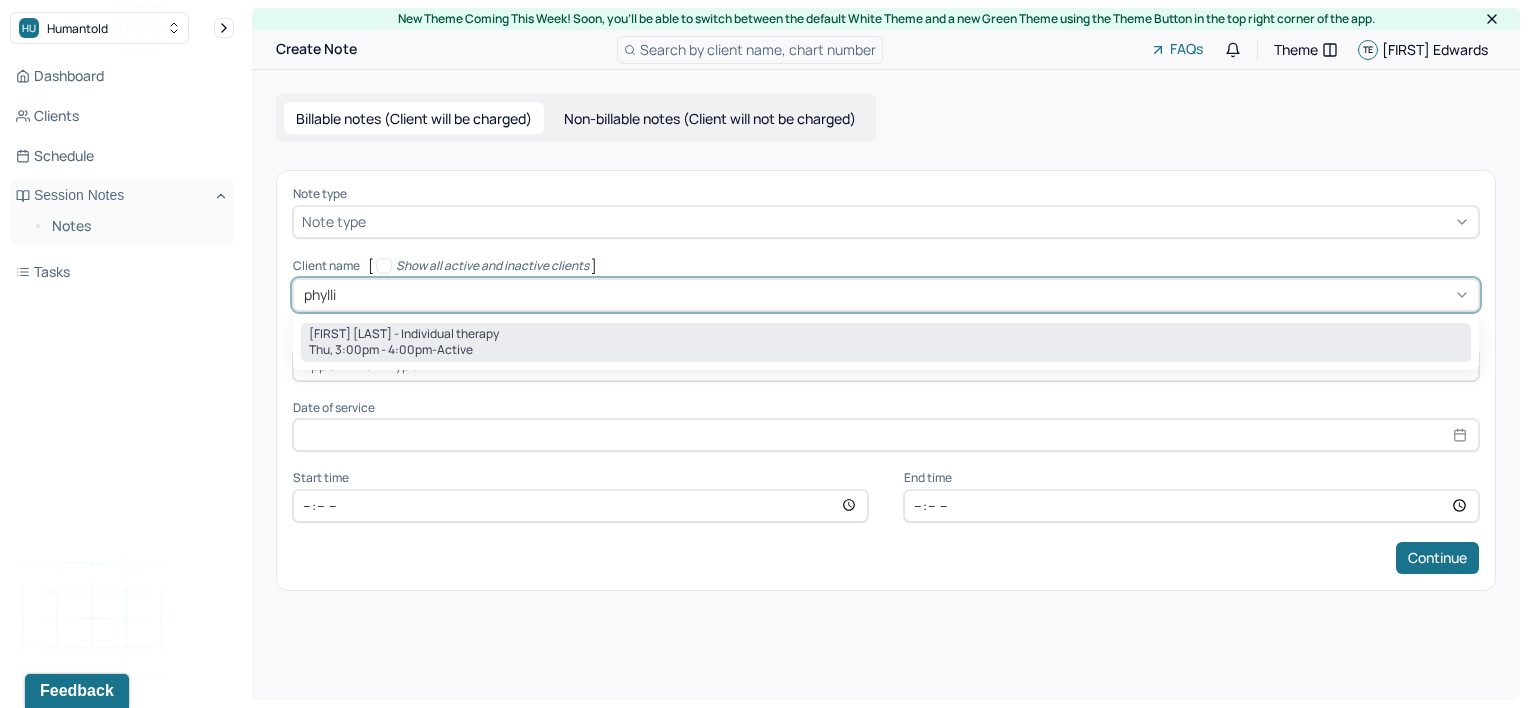 click on "[FIRST] [LAST] - Individual therapy" at bounding box center (404, 334) 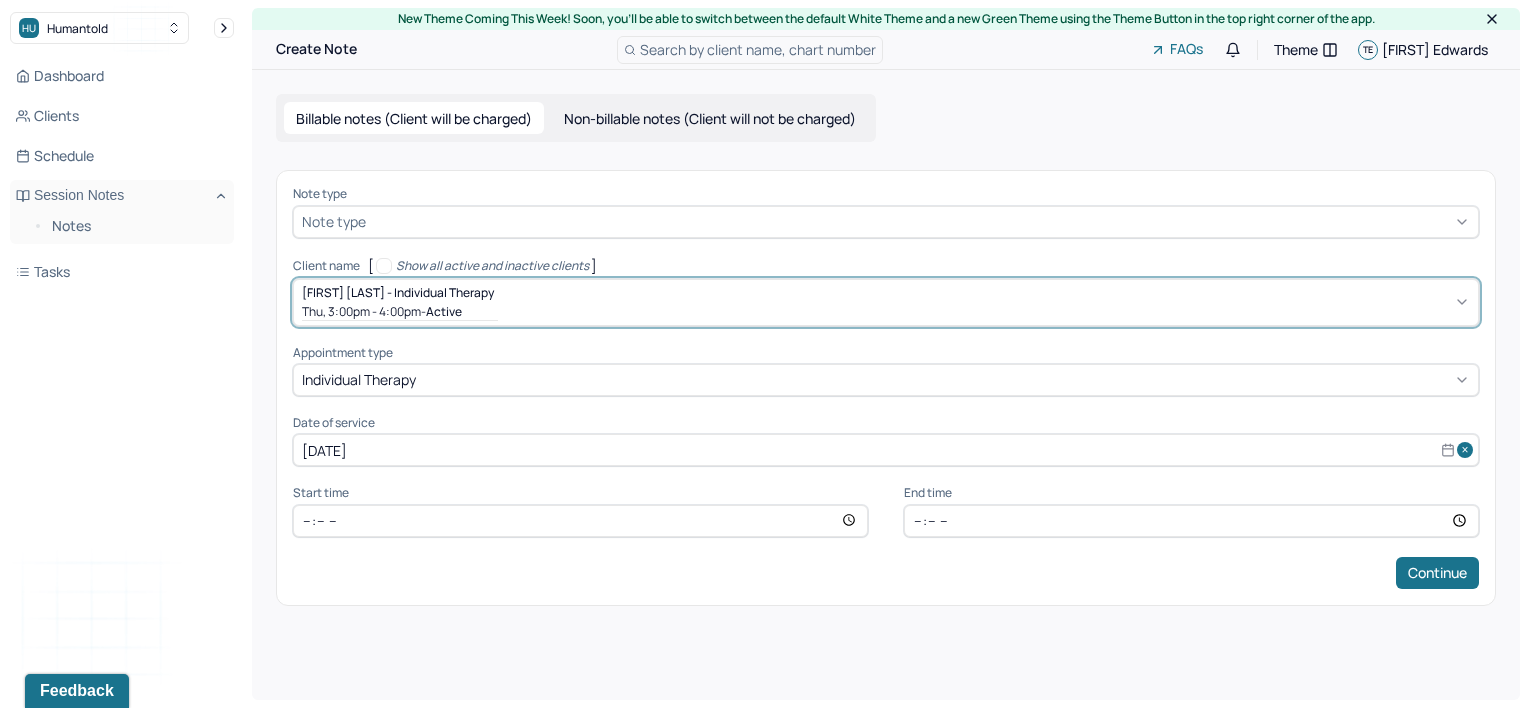 type 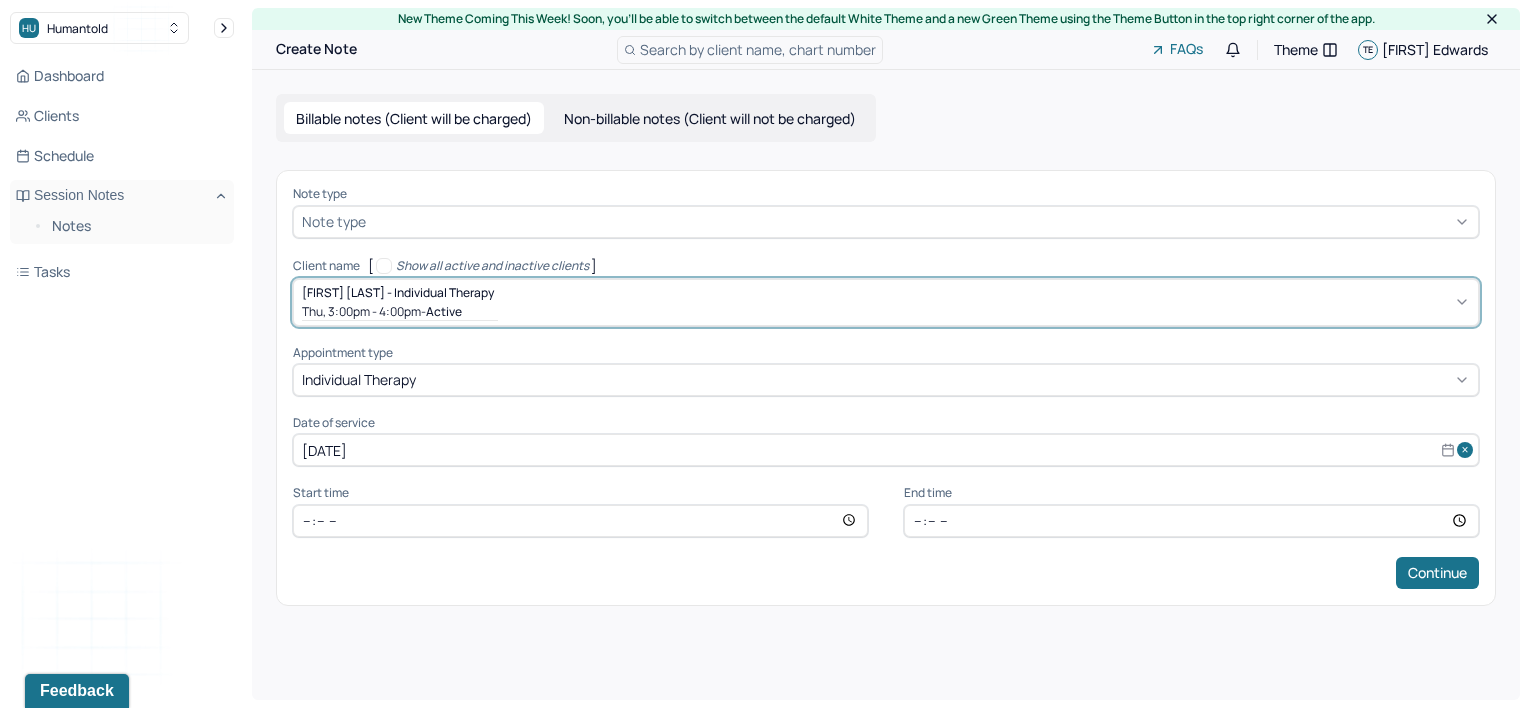 type on "[DATE]" 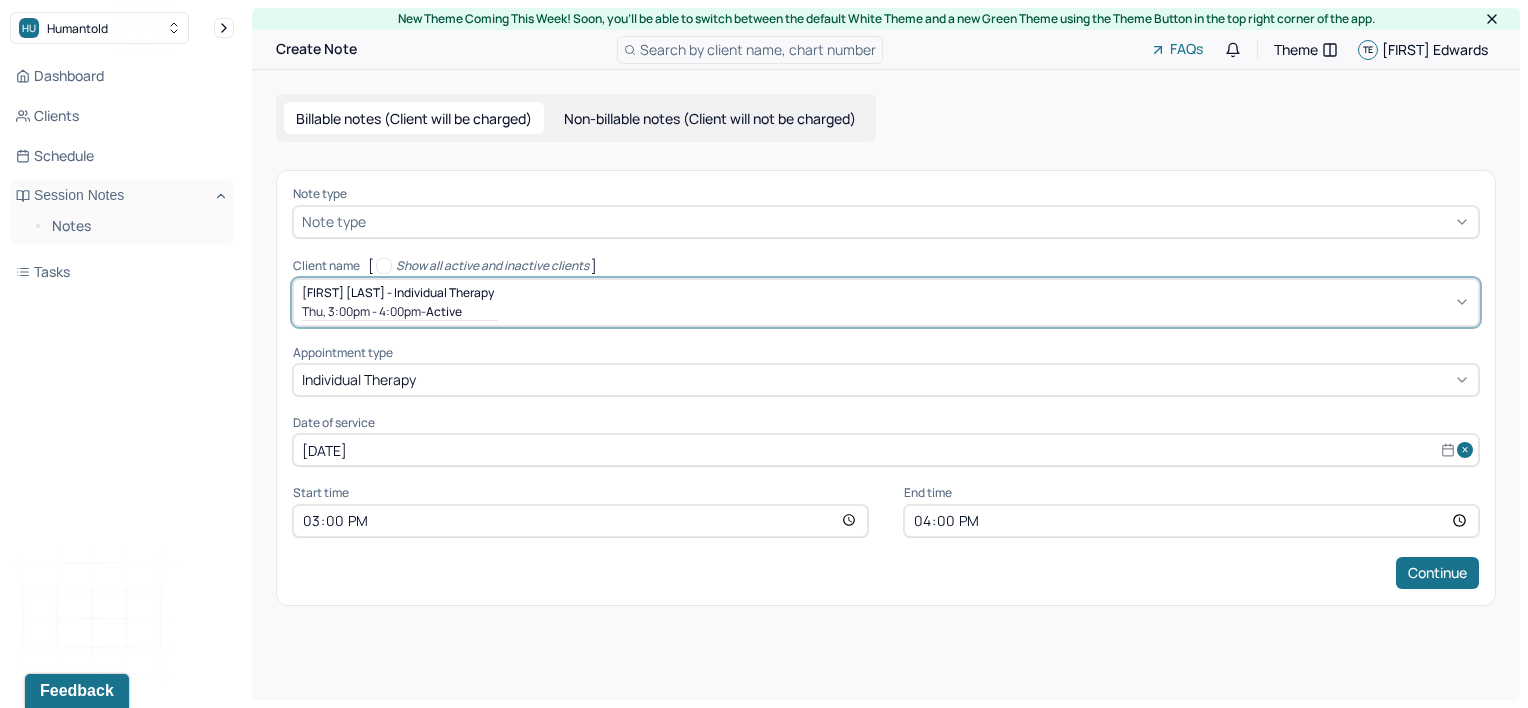 click at bounding box center [920, 221] 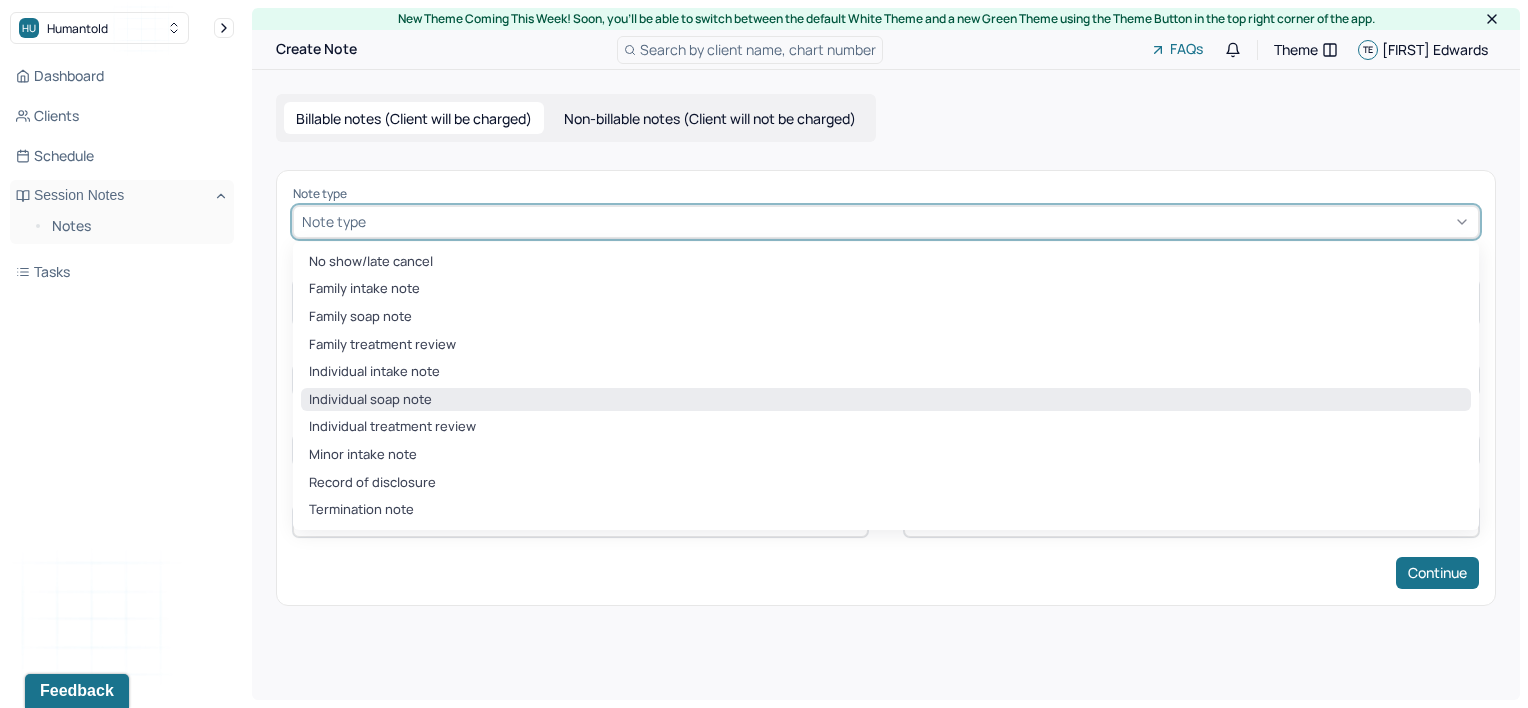 click on "Individual soap note" at bounding box center (886, 400) 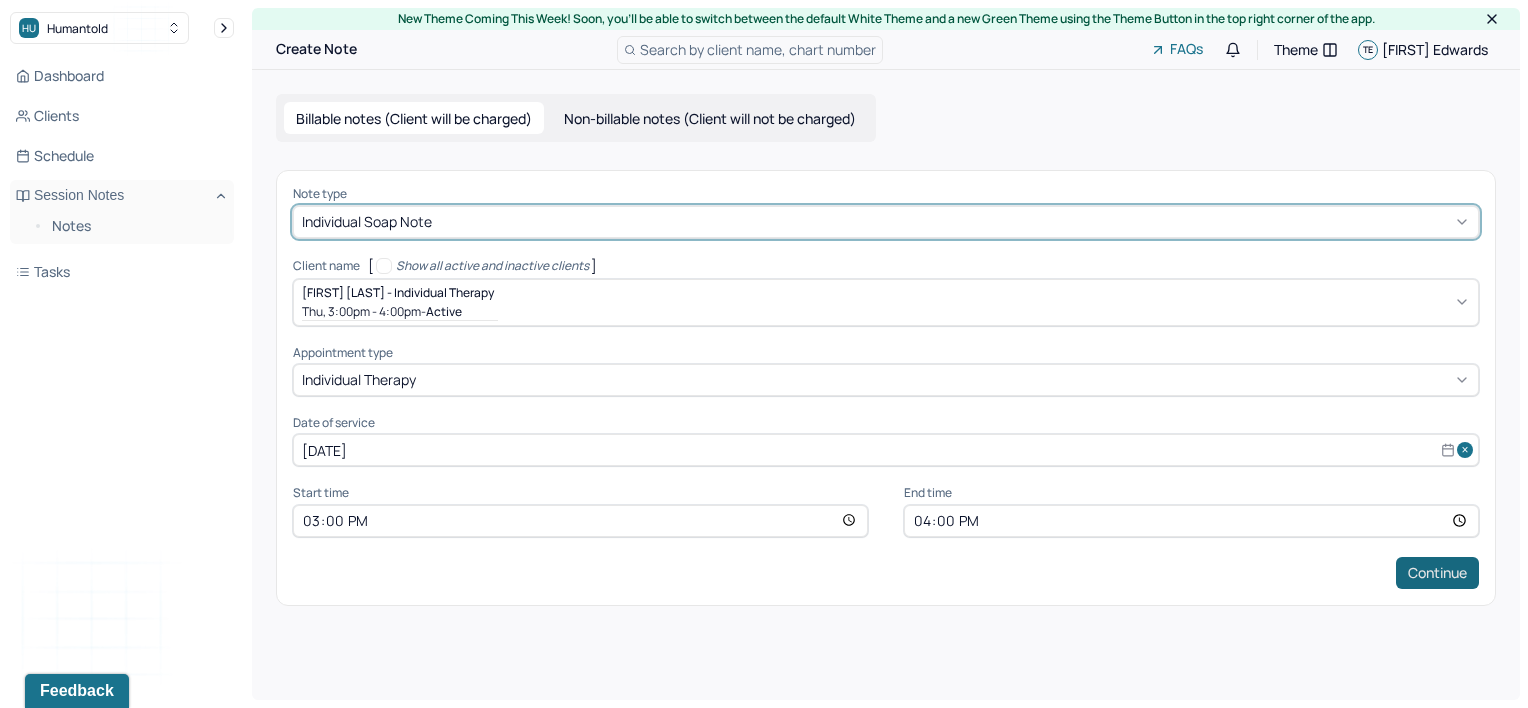 click on "Continue" at bounding box center (1437, 573) 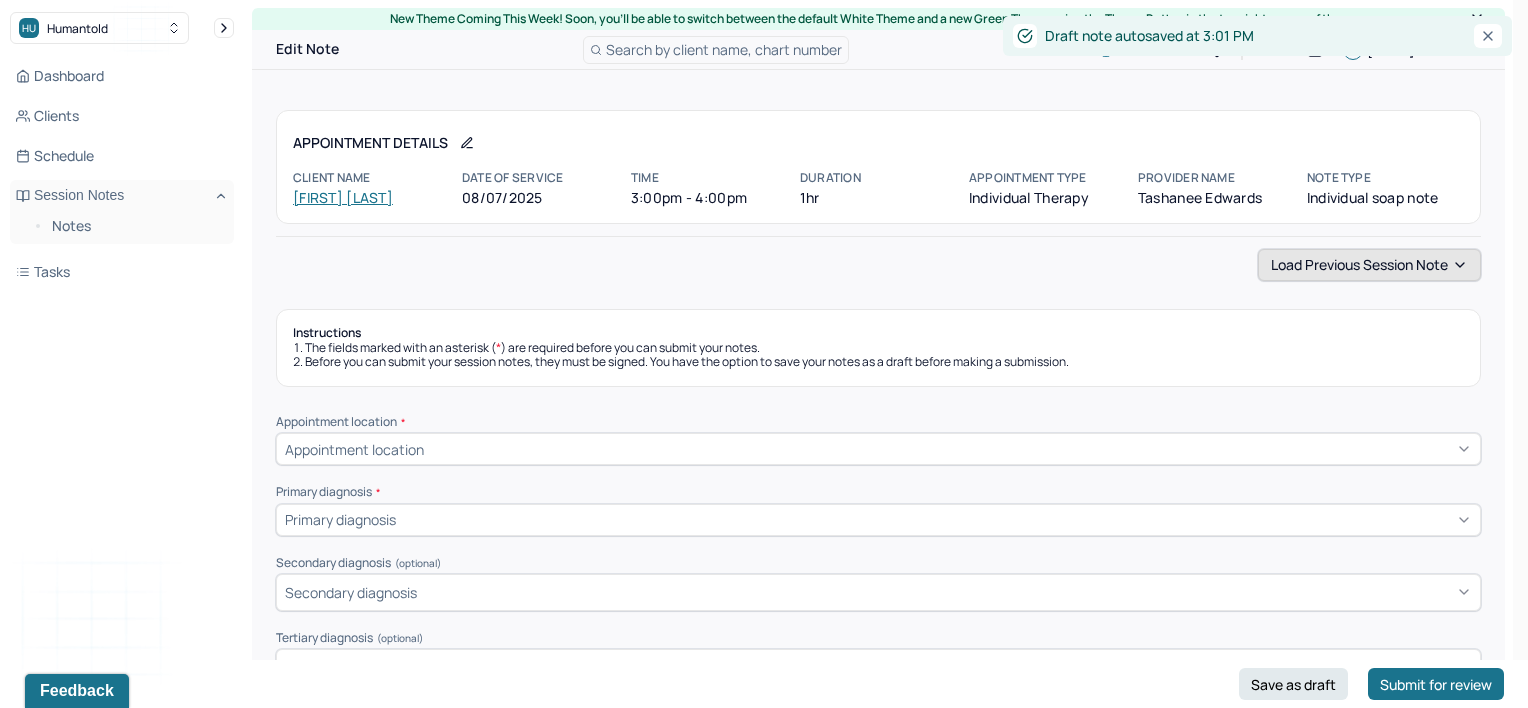 click on "Load previous session note" at bounding box center [1369, 265] 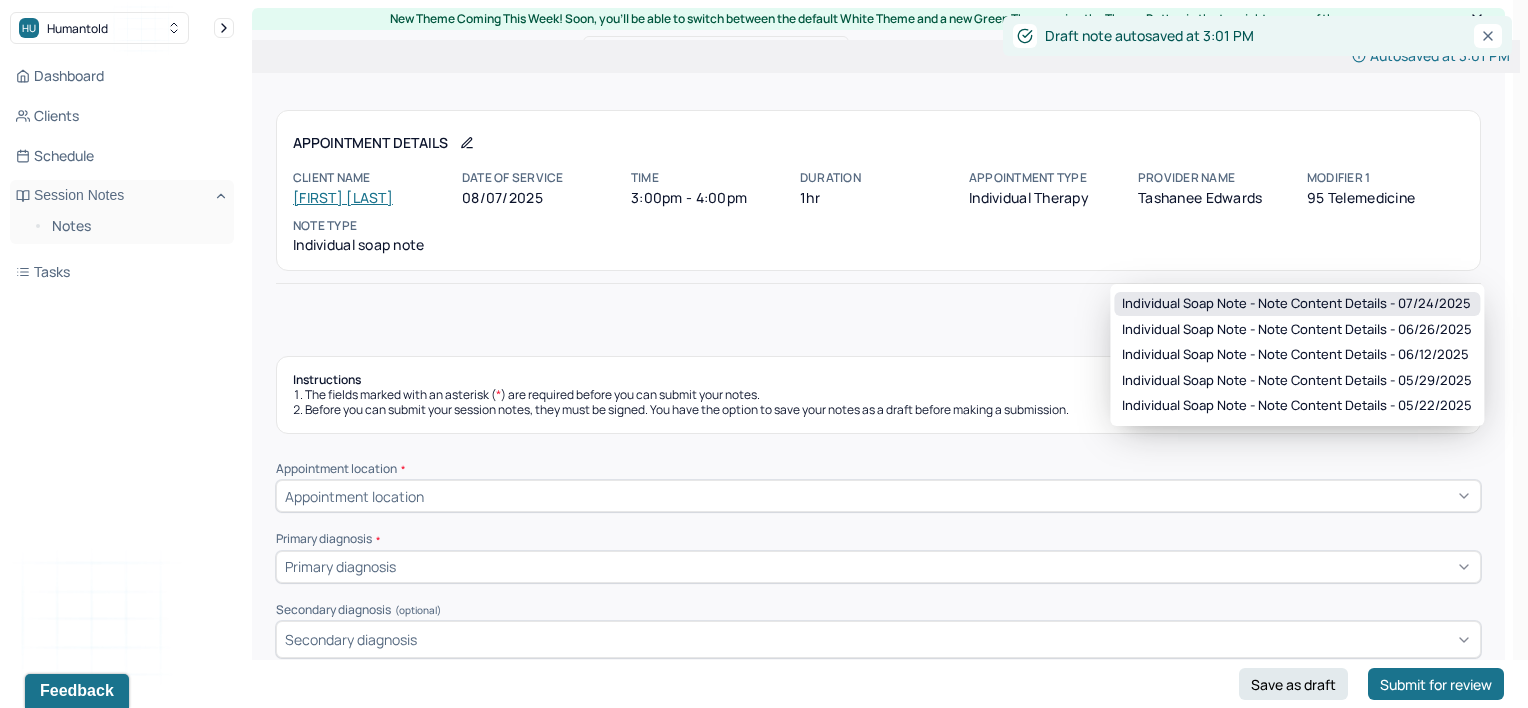 click on "Load previous session note" at bounding box center (1369, 312) 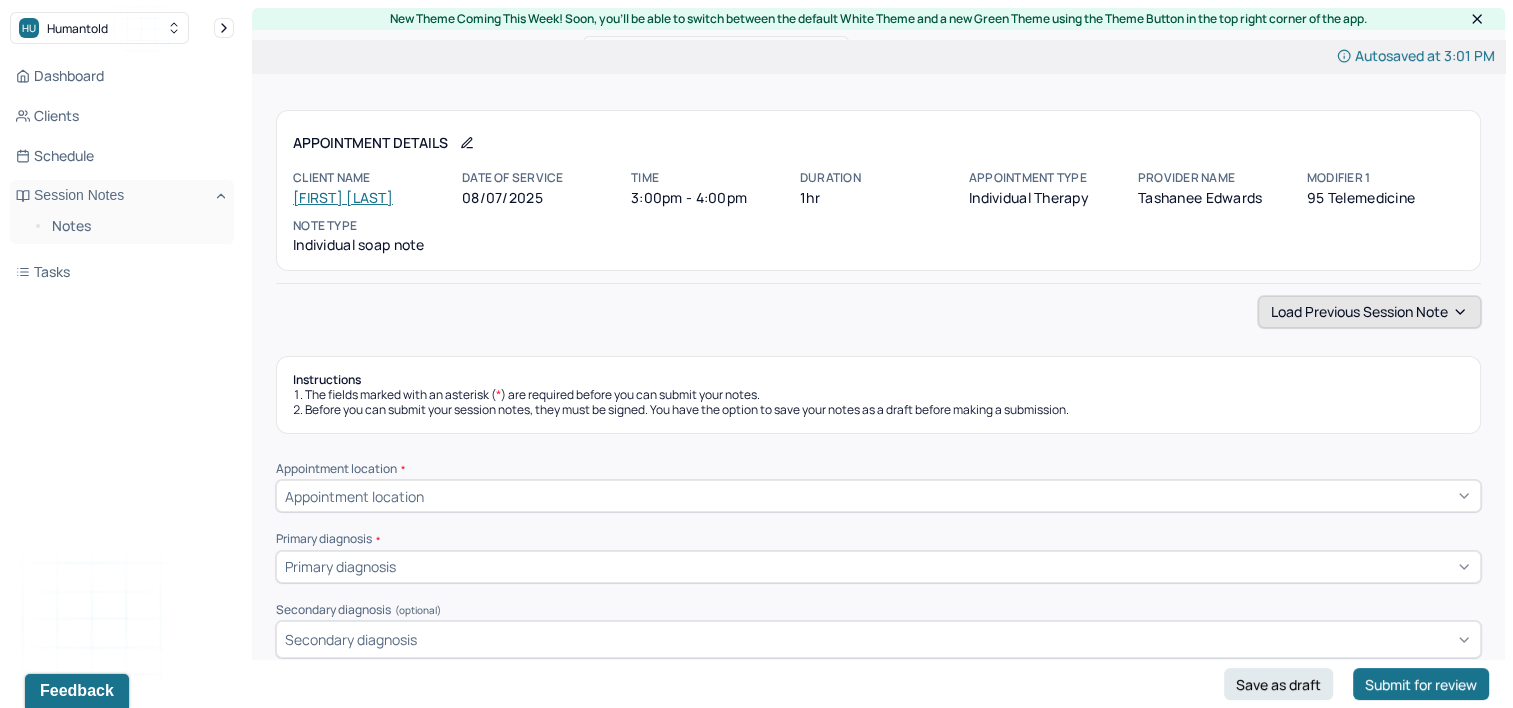 click on "Load previous session note" at bounding box center (1369, 312) 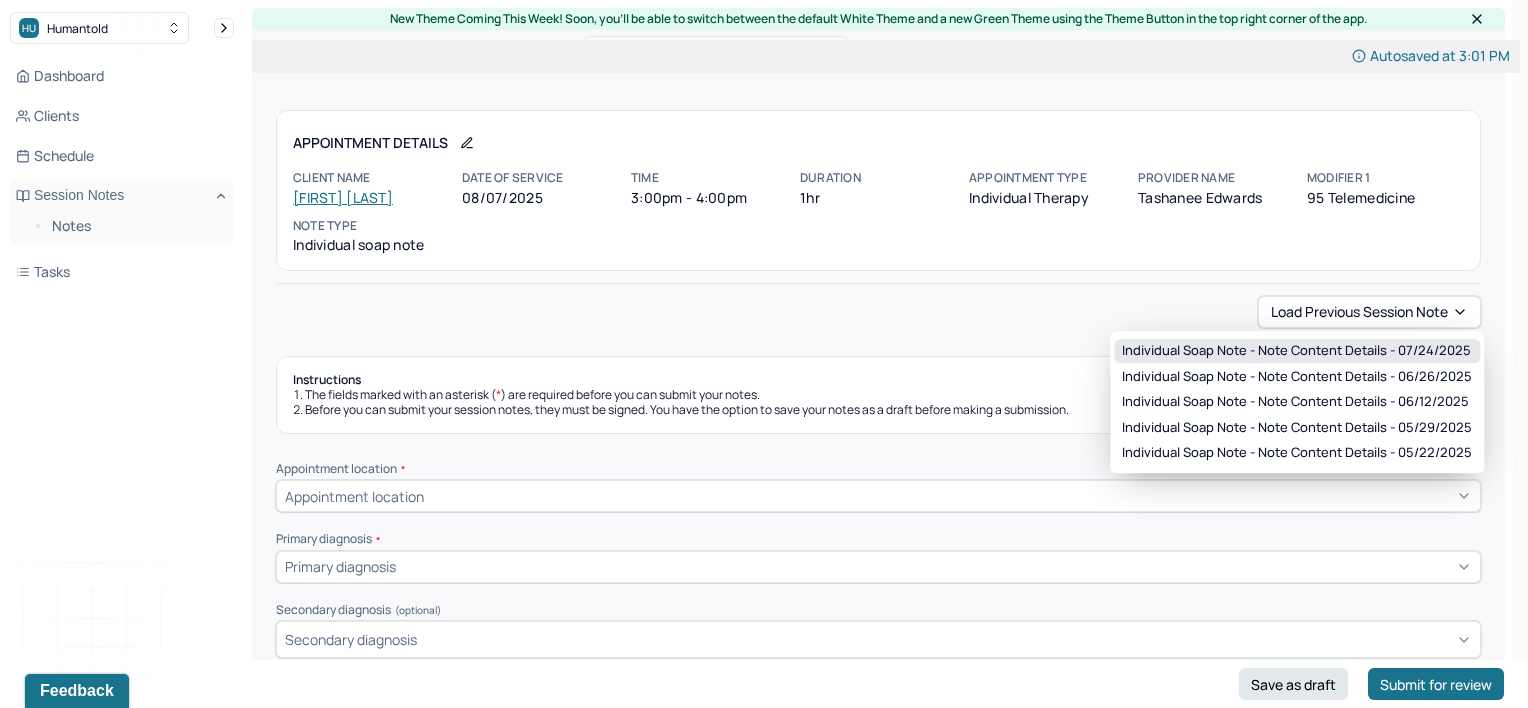 click on "Individual soap note   - Note content Details -   07/24/2025" at bounding box center (1296, 351) 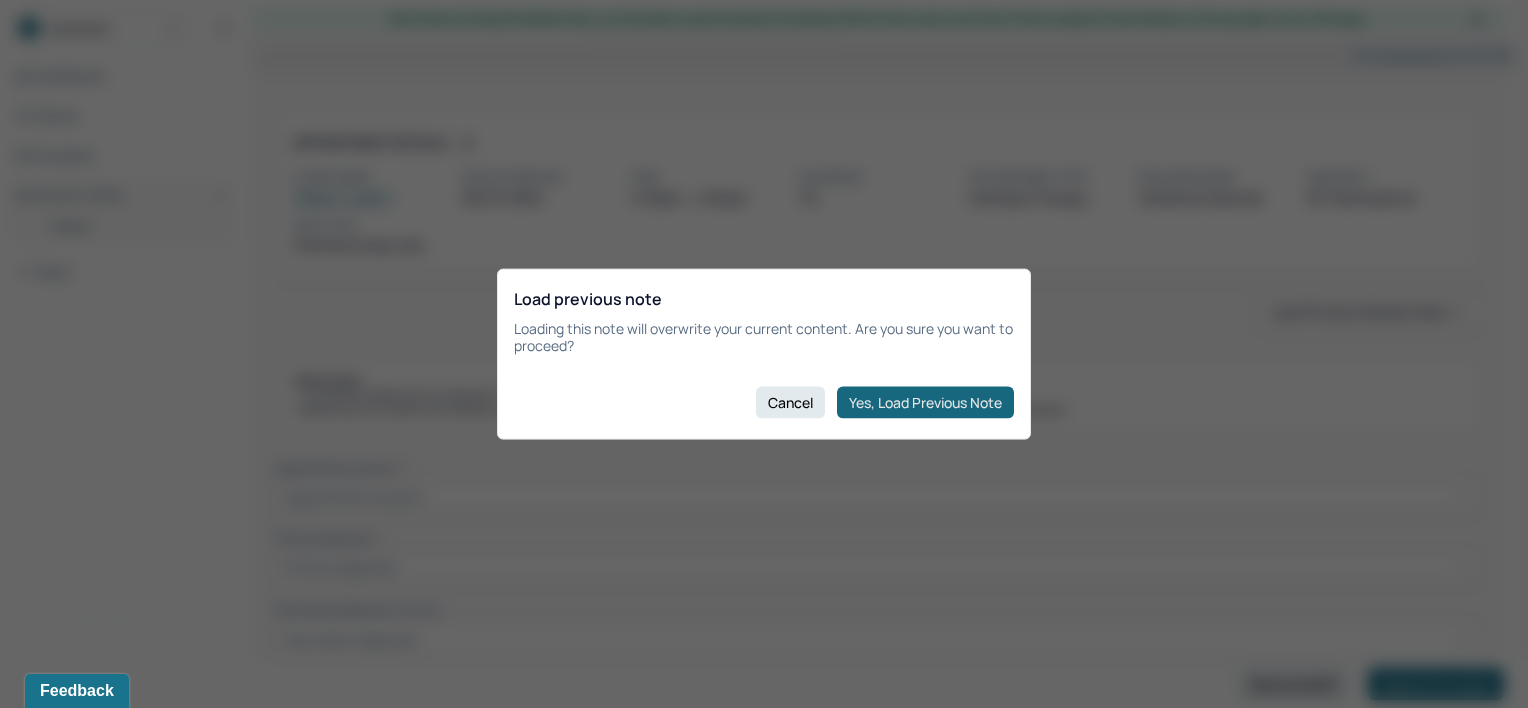 click on "Yes, Load Previous Note" at bounding box center [925, 402] 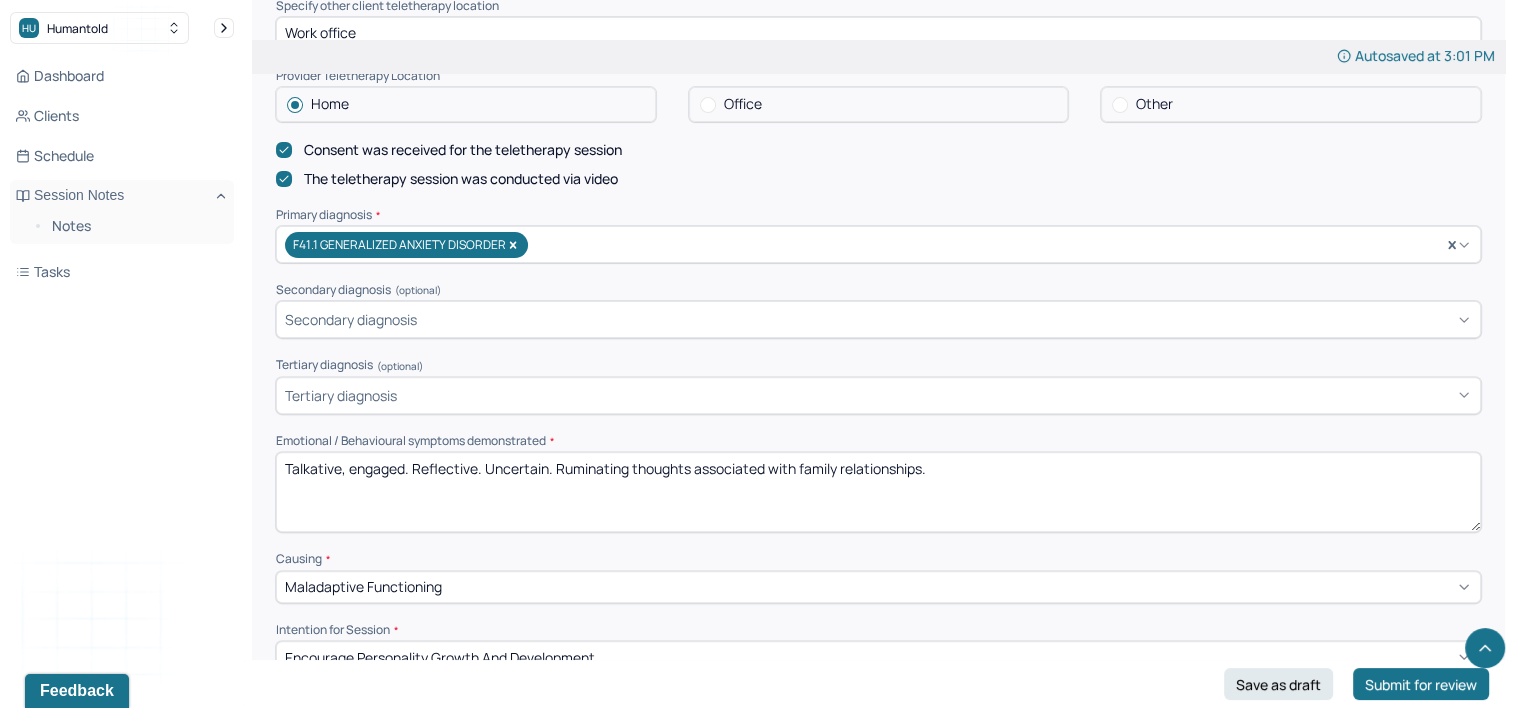 scroll, scrollTop: 400, scrollLeft: 0, axis: vertical 